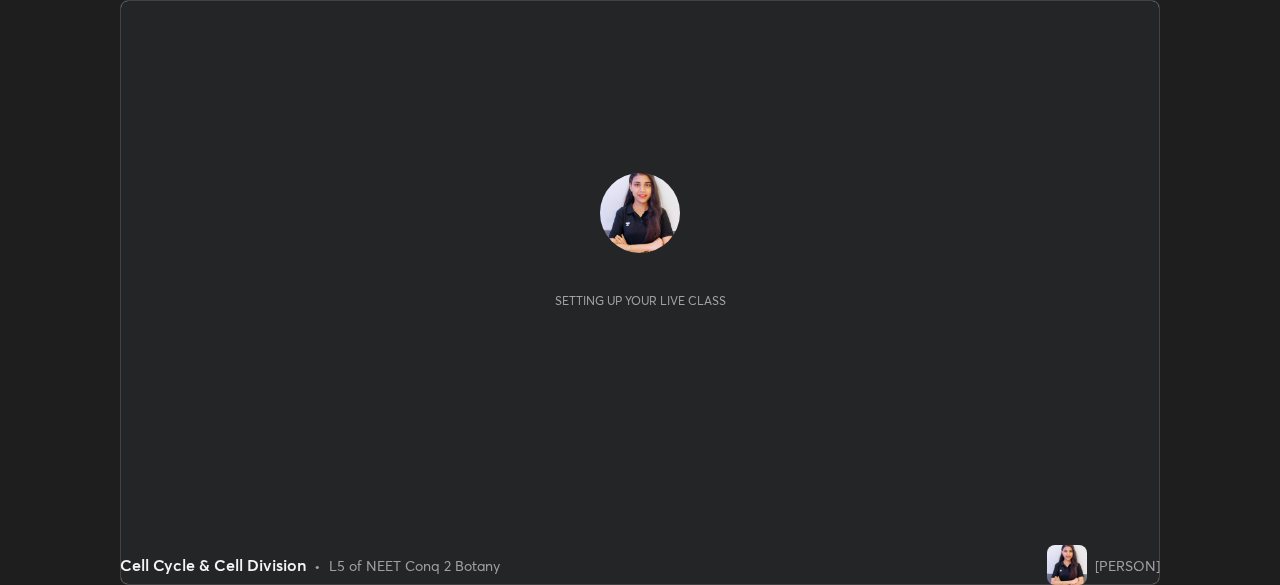 scroll, scrollTop: 0, scrollLeft: 0, axis: both 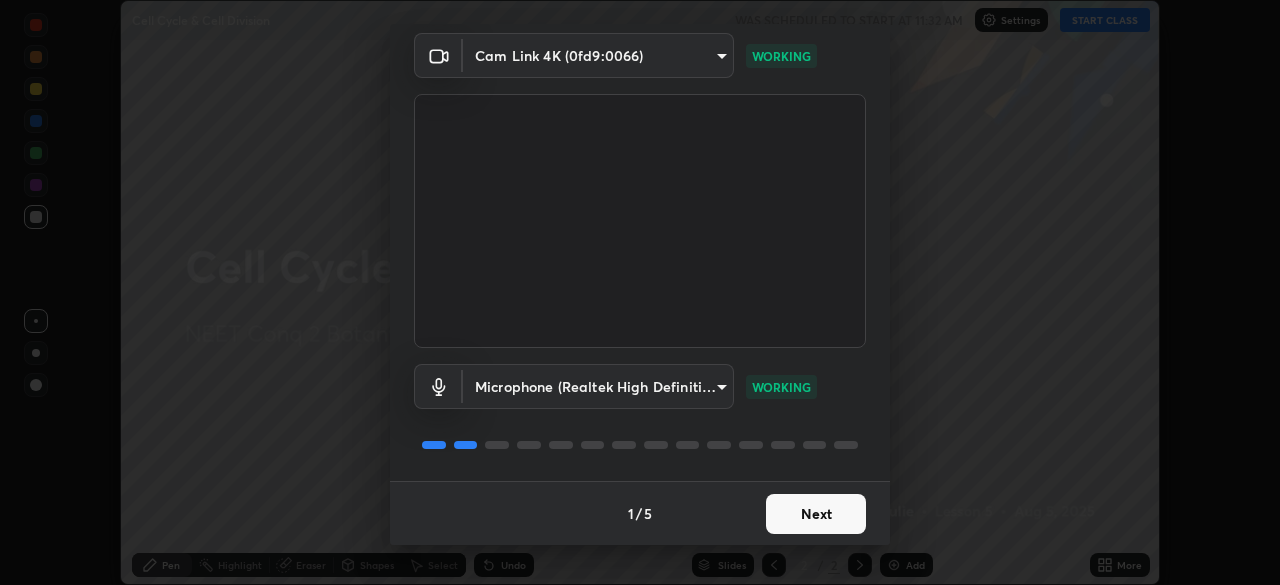 click on "Next" at bounding box center (816, 514) 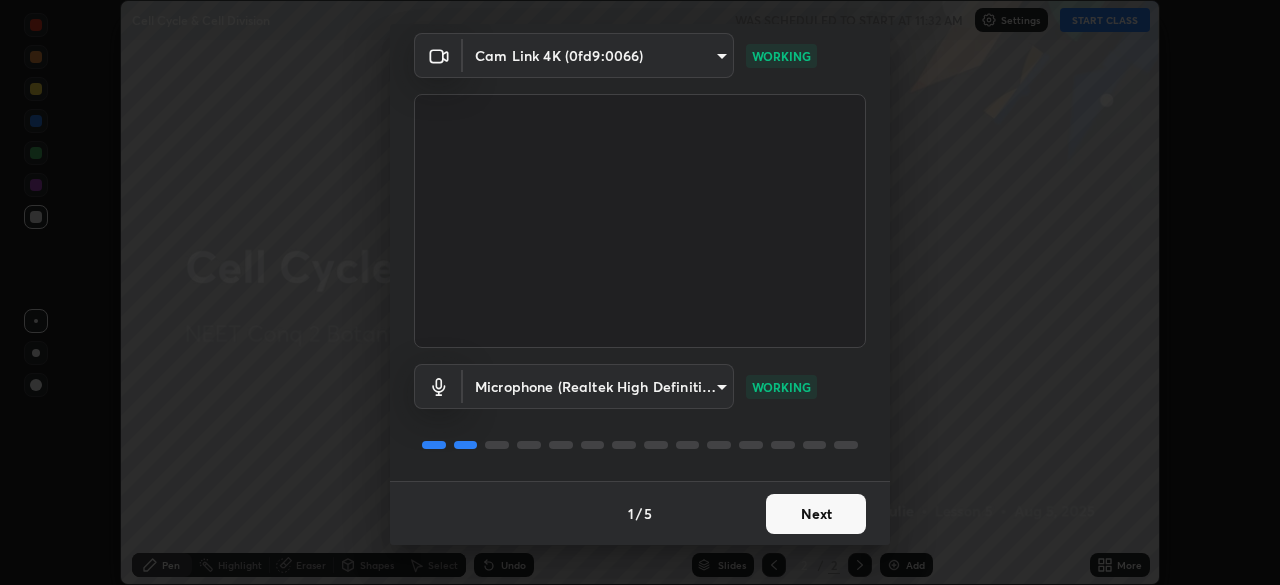 scroll, scrollTop: 0, scrollLeft: 0, axis: both 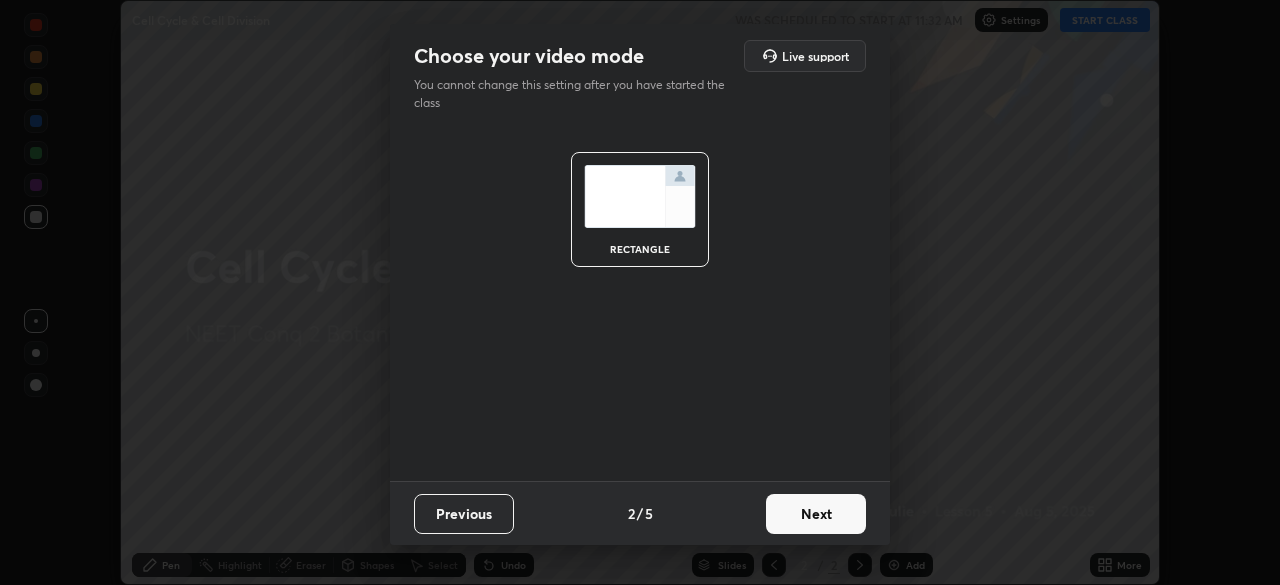 click on "Next" at bounding box center [816, 514] 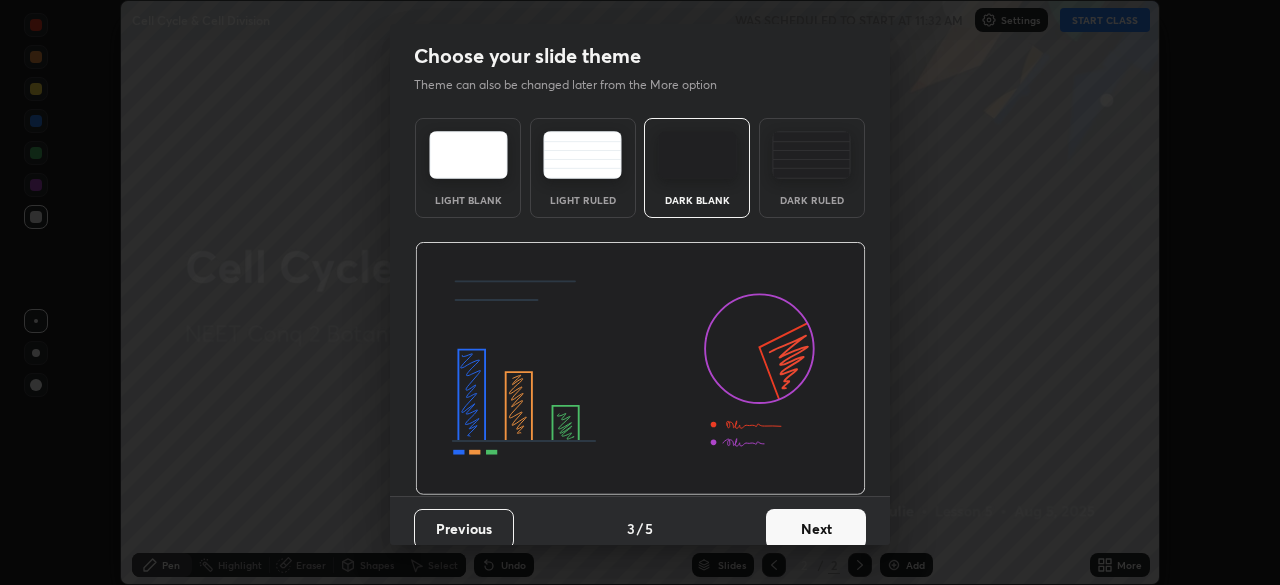 click on "Next" at bounding box center (816, 529) 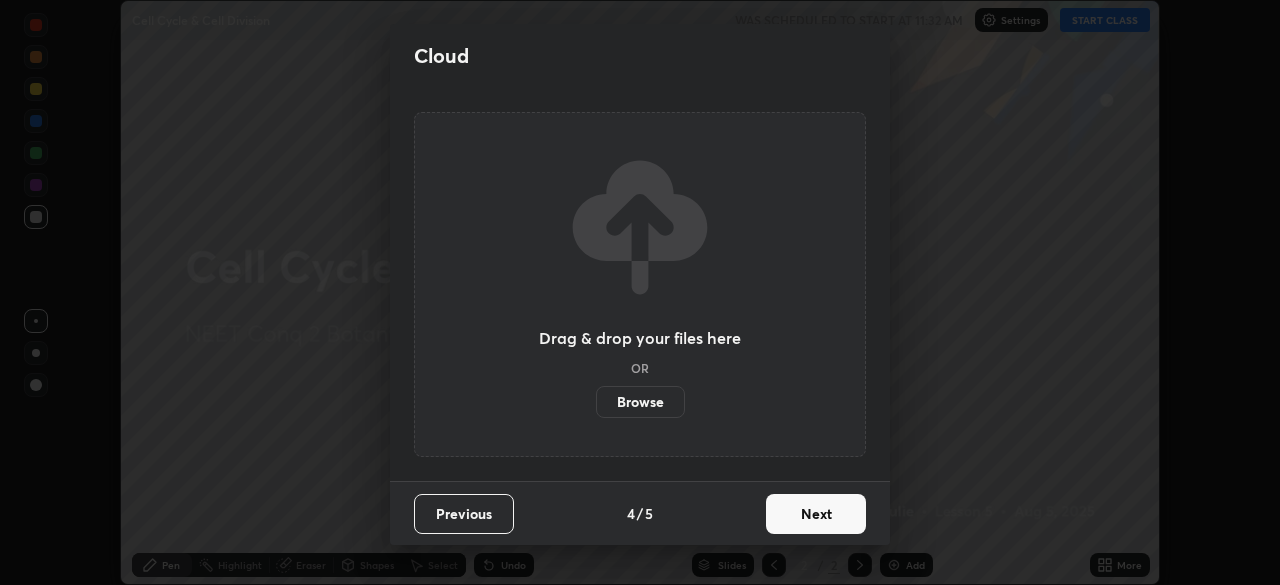 click on "Next" at bounding box center [816, 514] 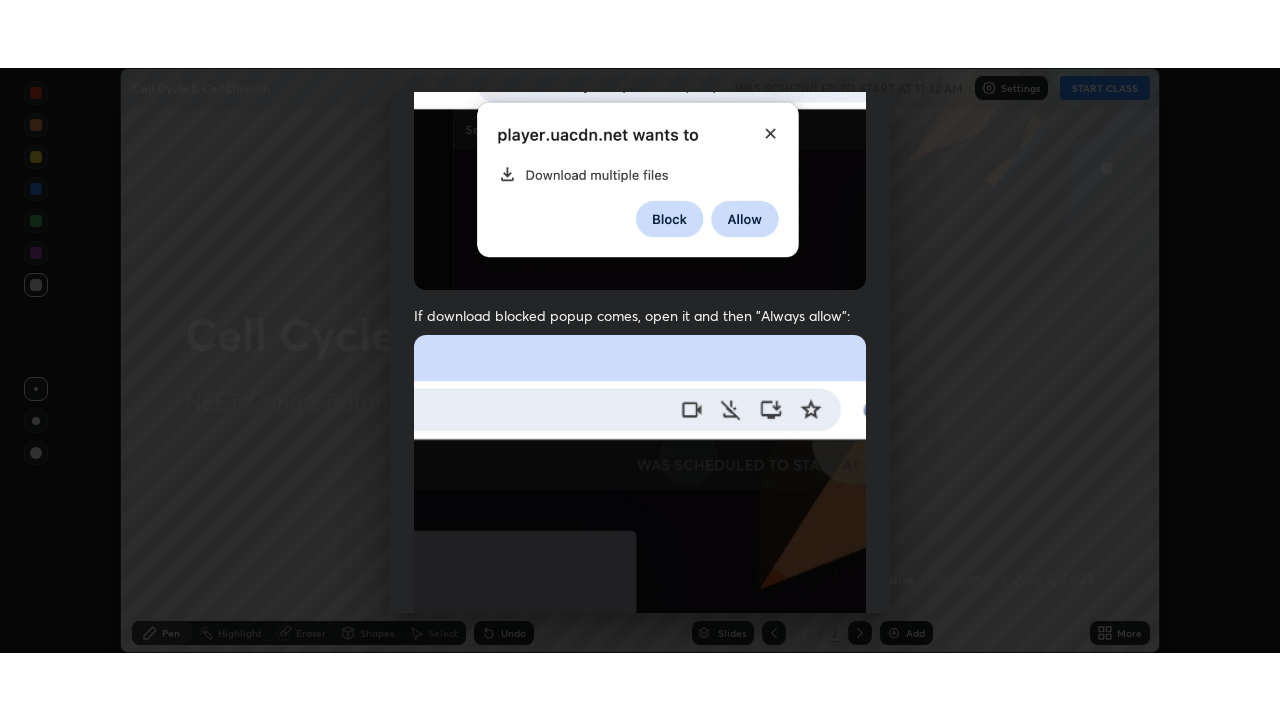 scroll, scrollTop: 479, scrollLeft: 0, axis: vertical 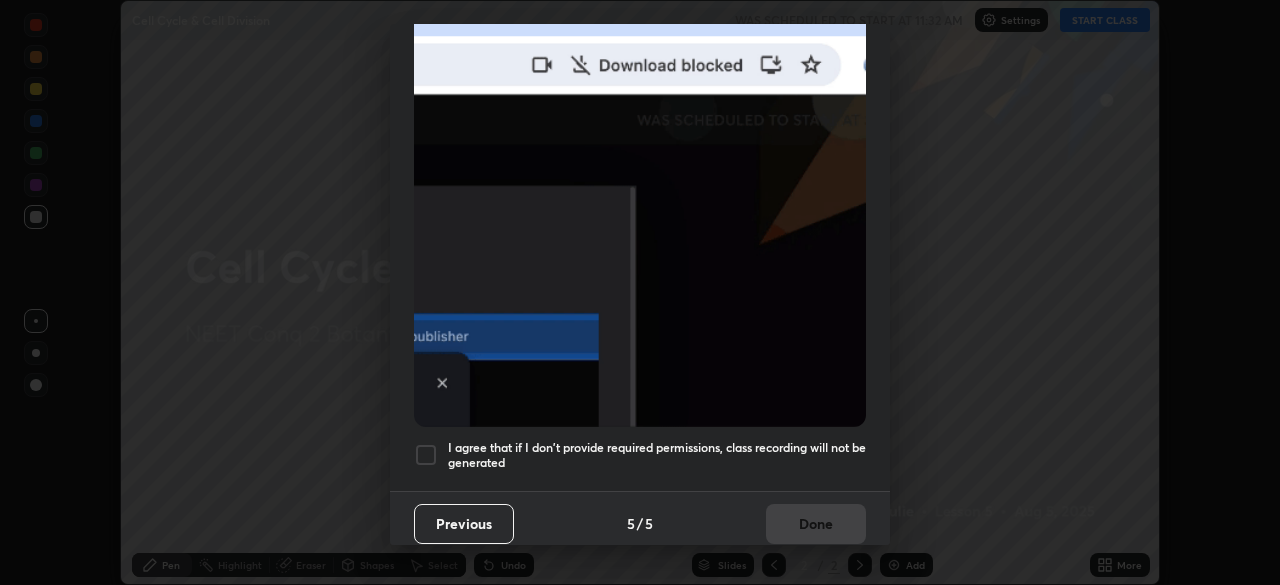 click at bounding box center [426, 455] 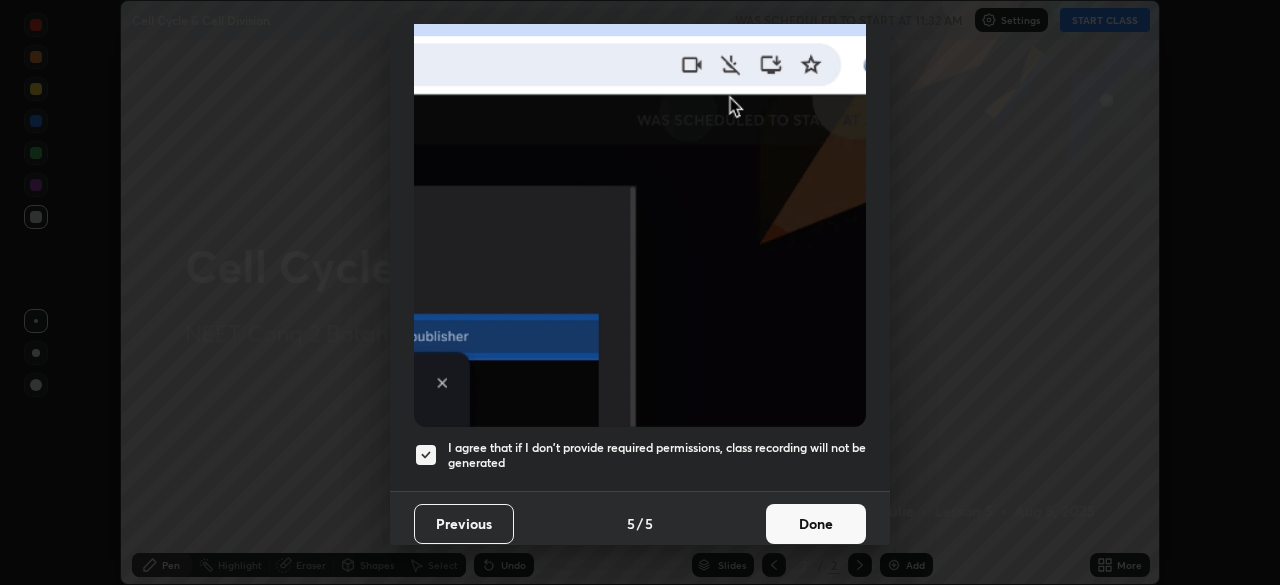 click on "Done" at bounding box center (816, 524) 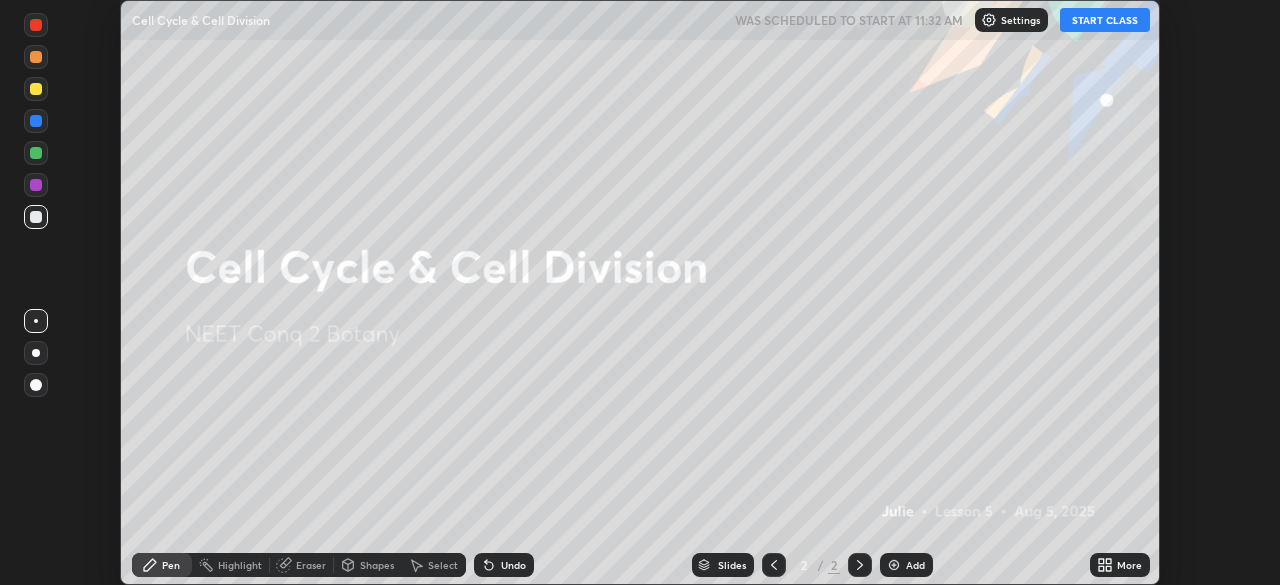click on "More" at bounding box center (1129, 565) 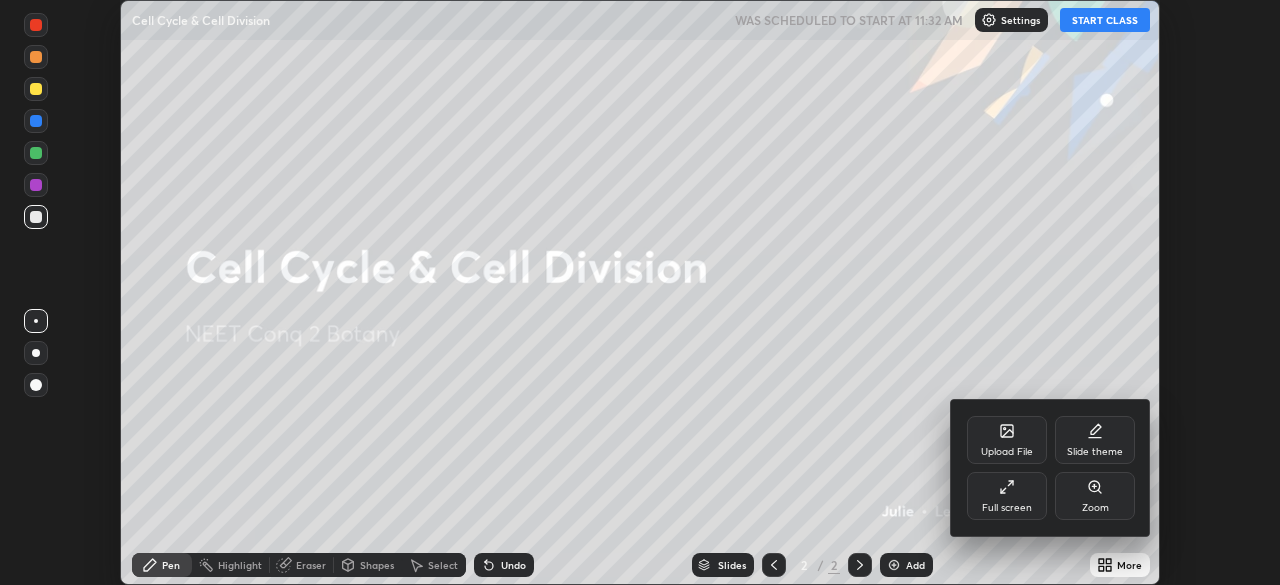 click on "Full screen" at bounding box center [1007, 496] 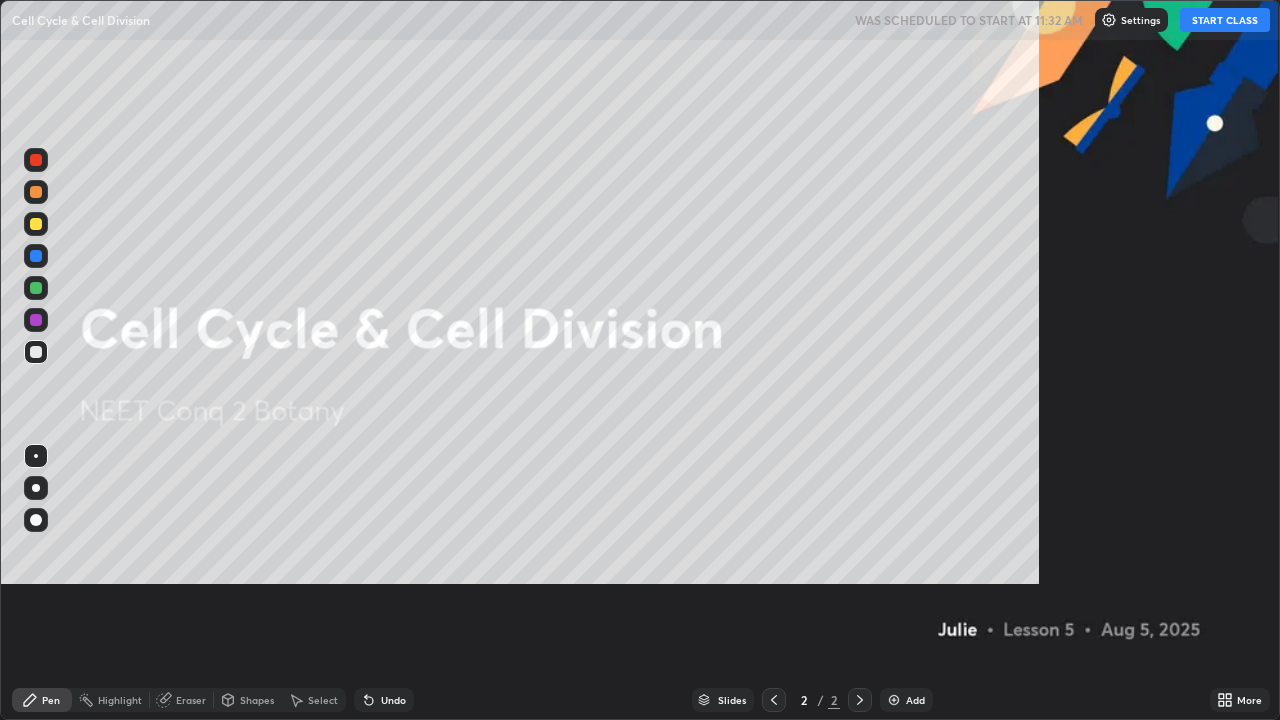 scroll, scrollTop: 99280, scrollLeft: 98720, axis: both 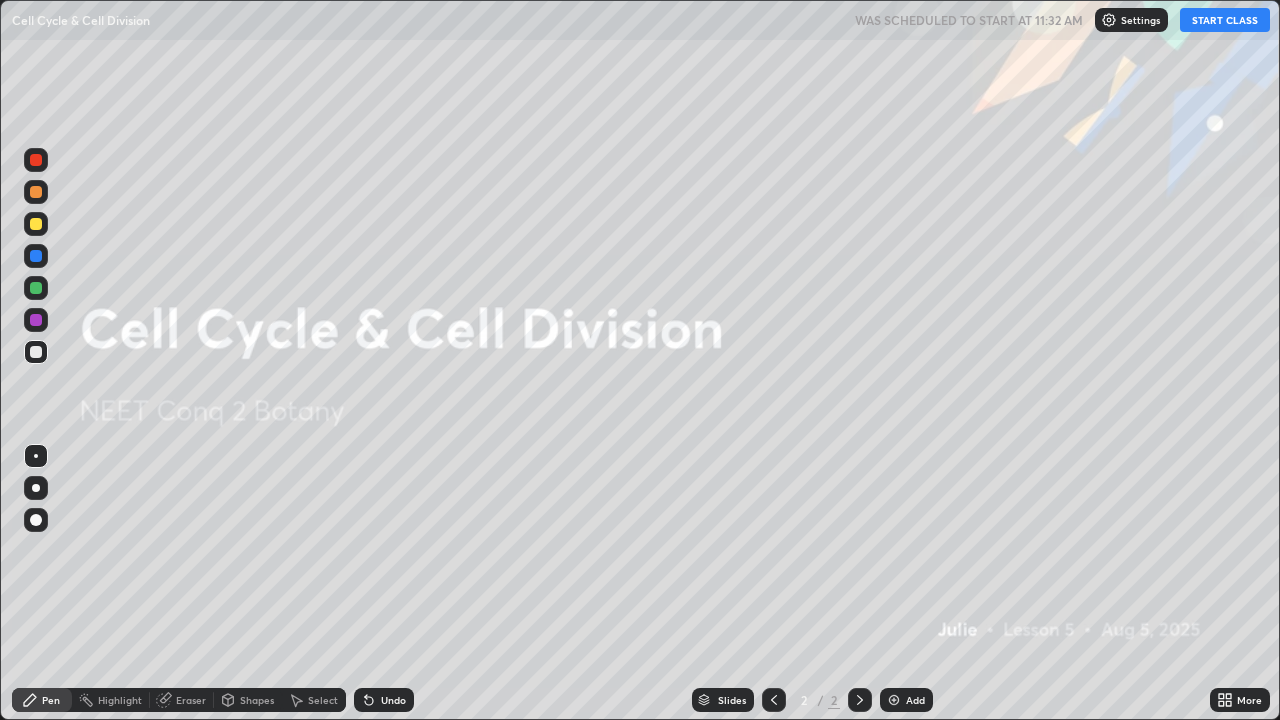 click on "Add" at bounding box center [915, 700] 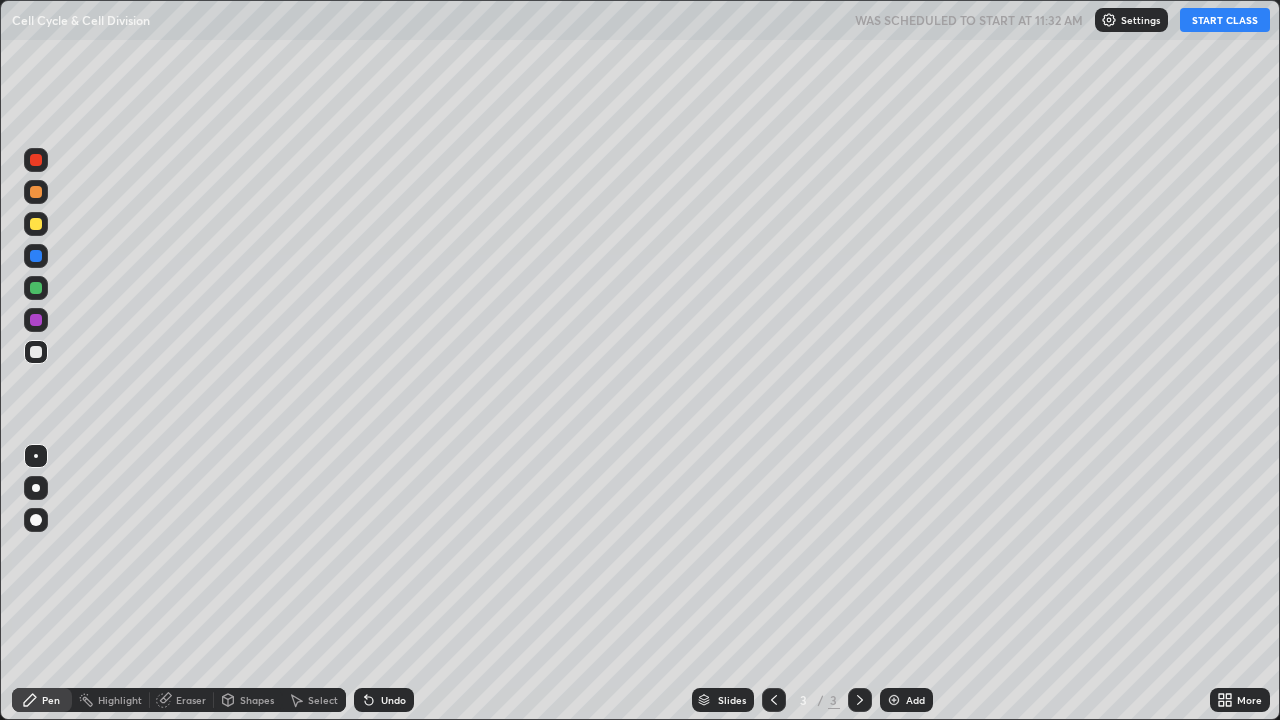 click on "START CLASS" at bounding box center (1225, 20) 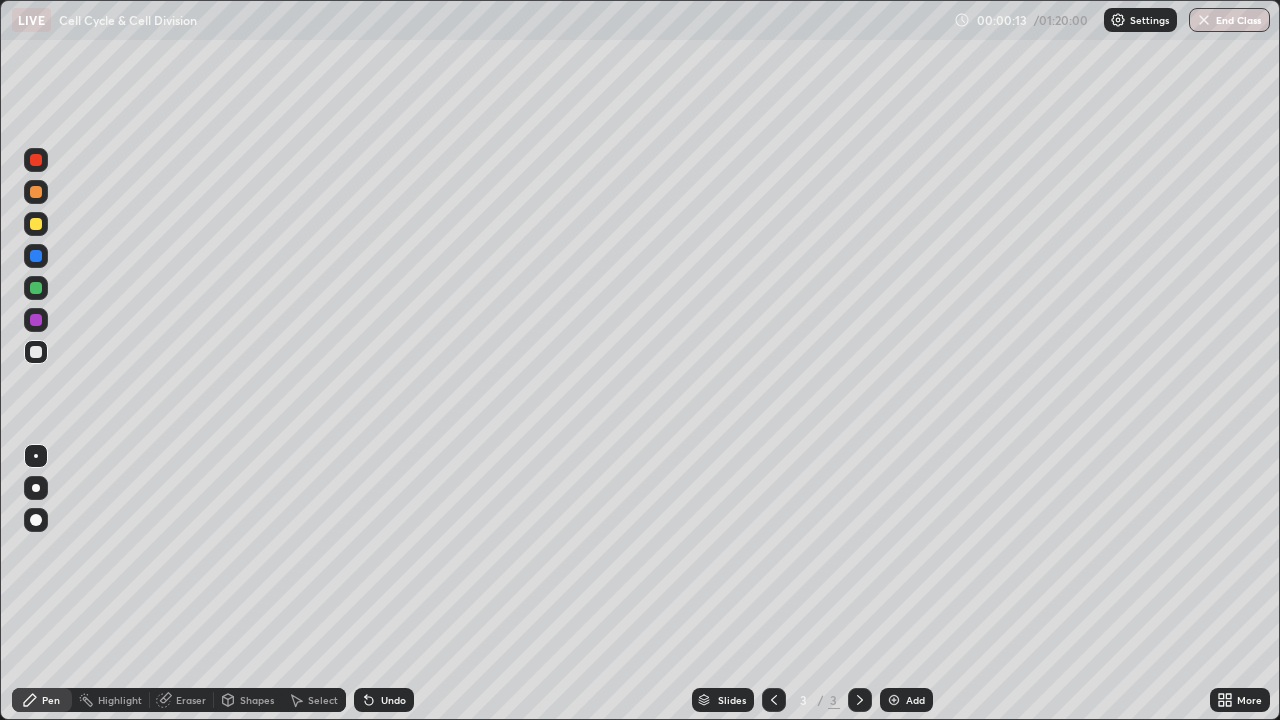 click at bounding box center [36, 224] 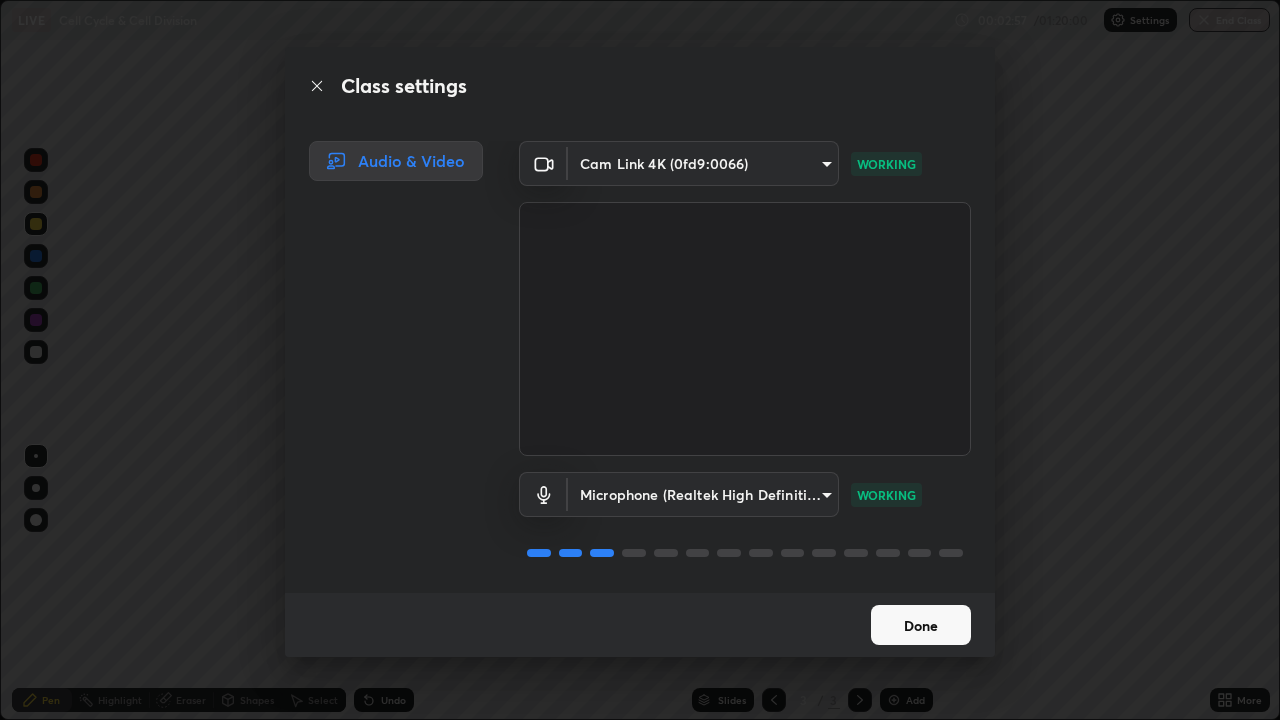 click on "Done" at bounding box center (921, 625) 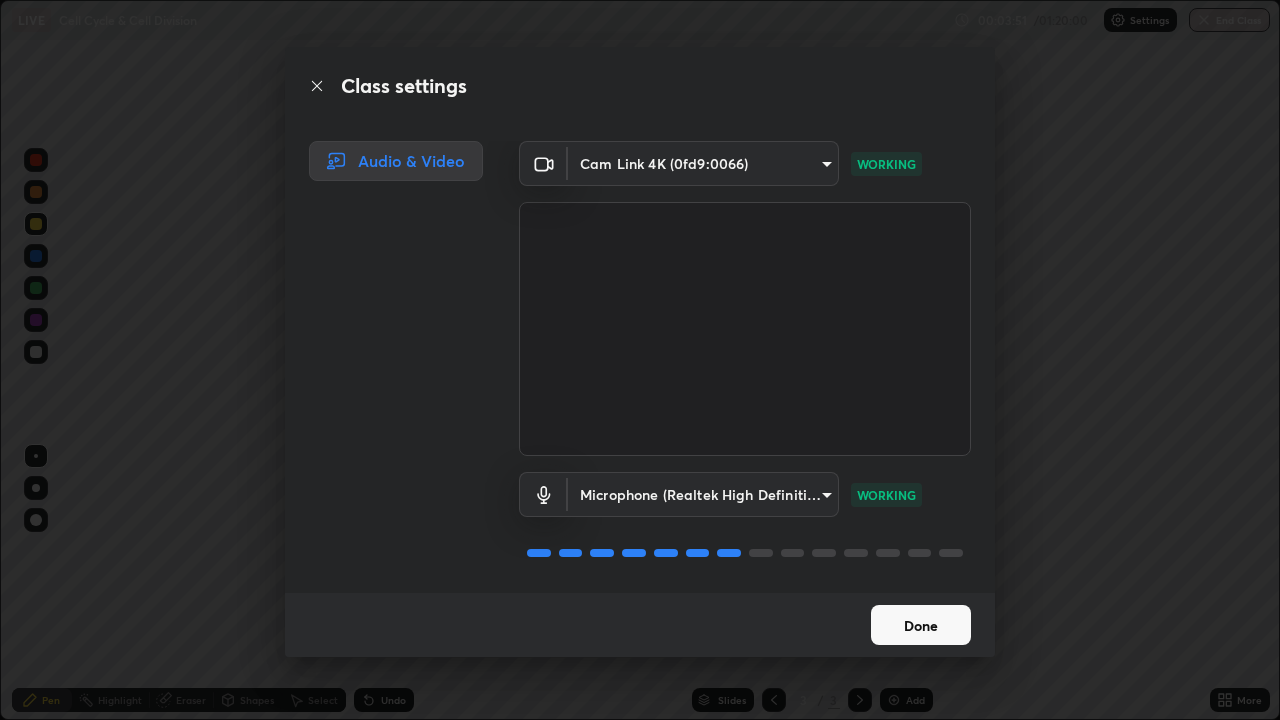 click on "Done" at bounding box center (921, 625) 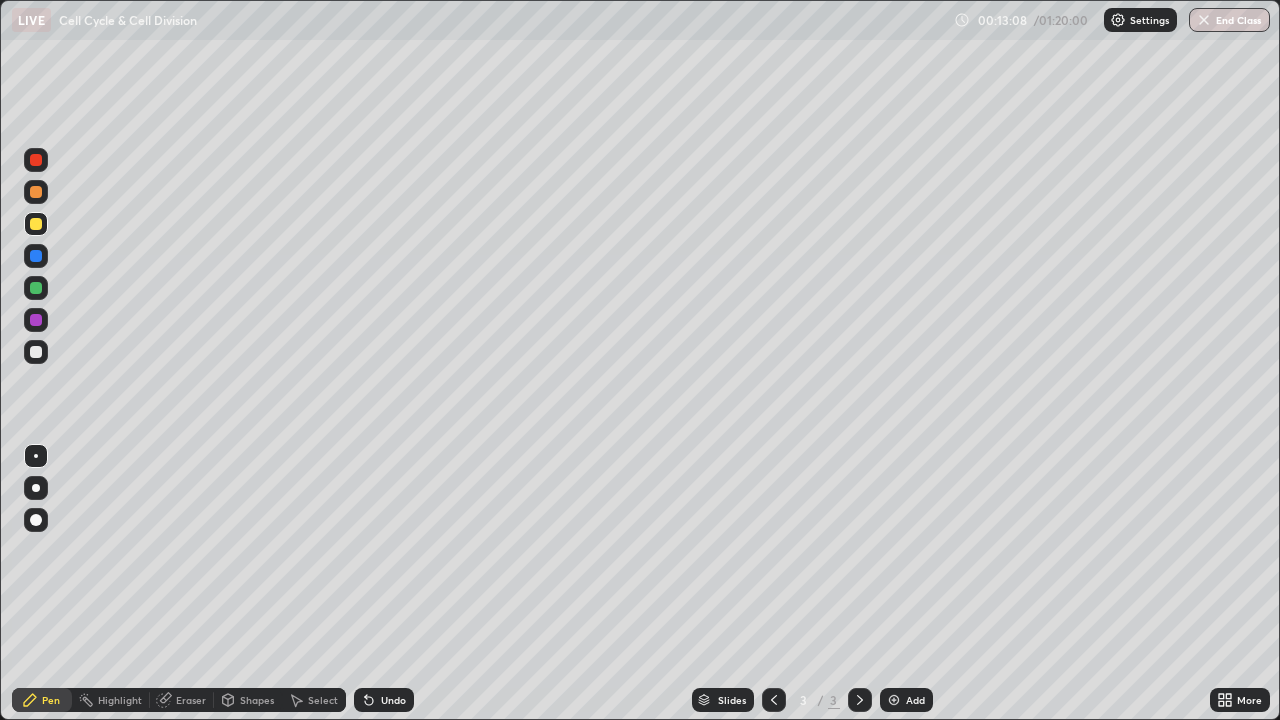 click on "Eraser" at bounding box center [191, 700] 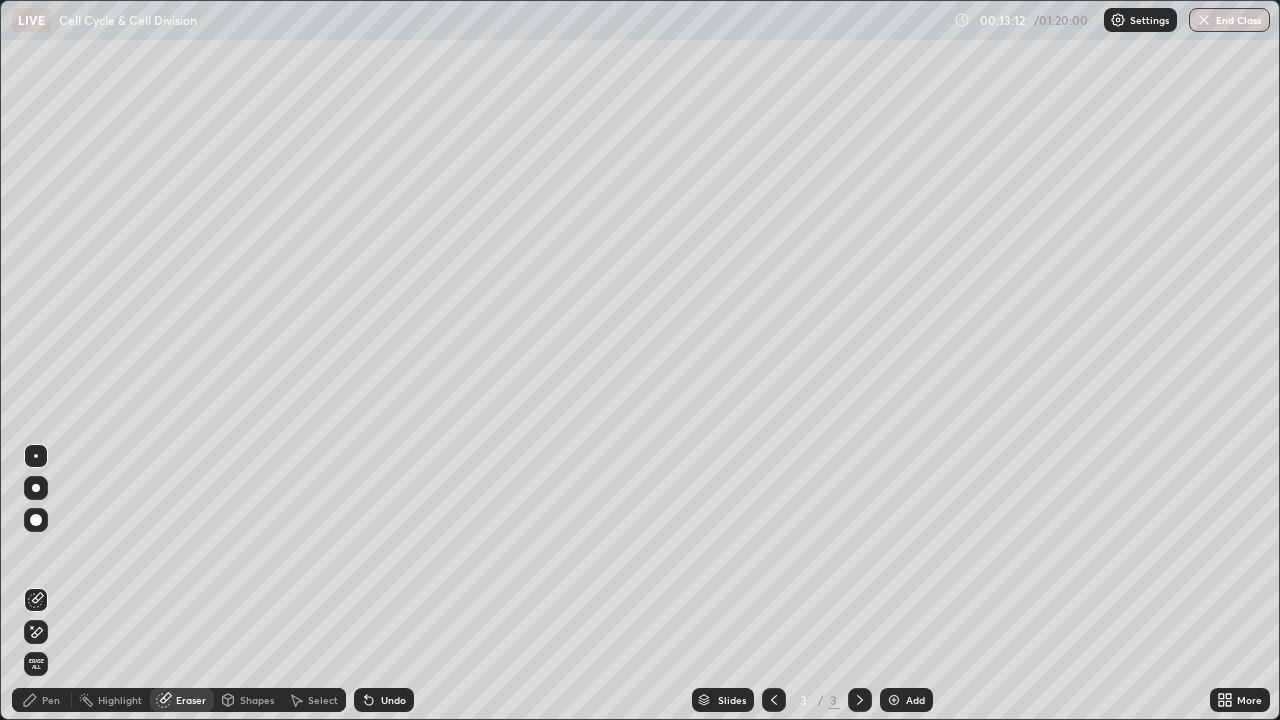 click on "Pen" at bounding box center [42, 700] 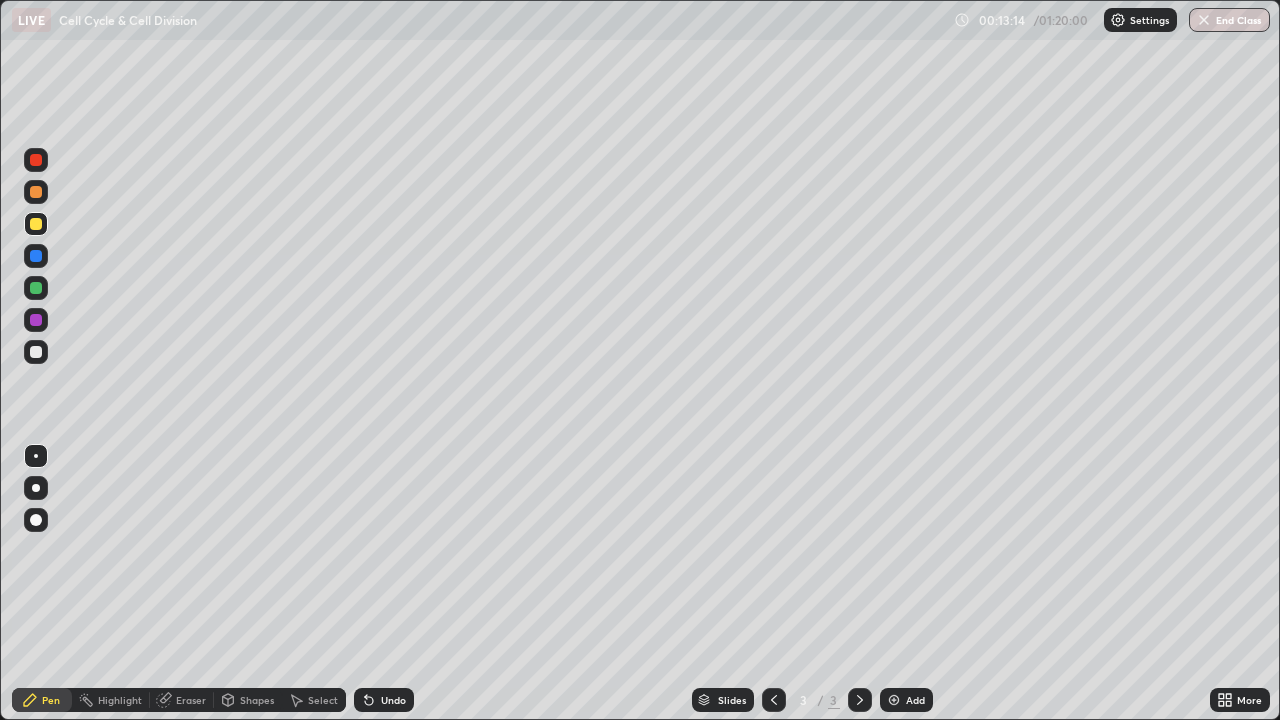 click on "Eraser" at bounding box center [191, 700] 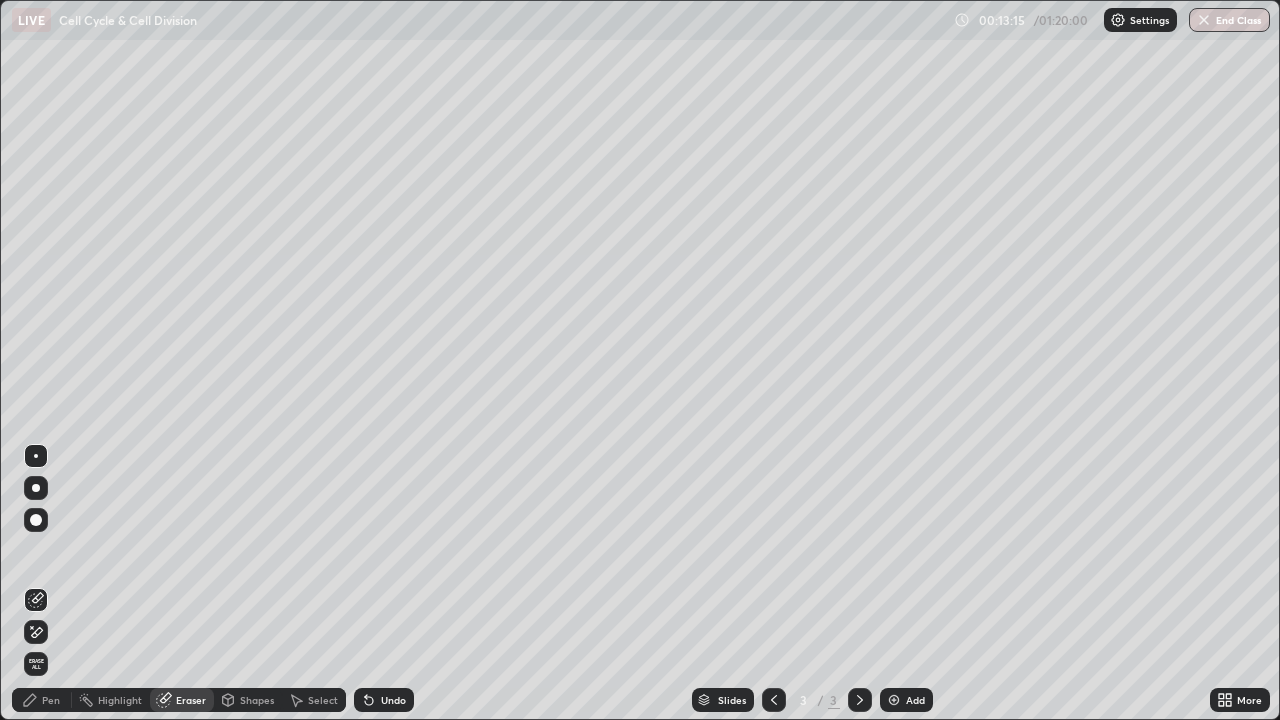 click at bounding box center (36, 520) 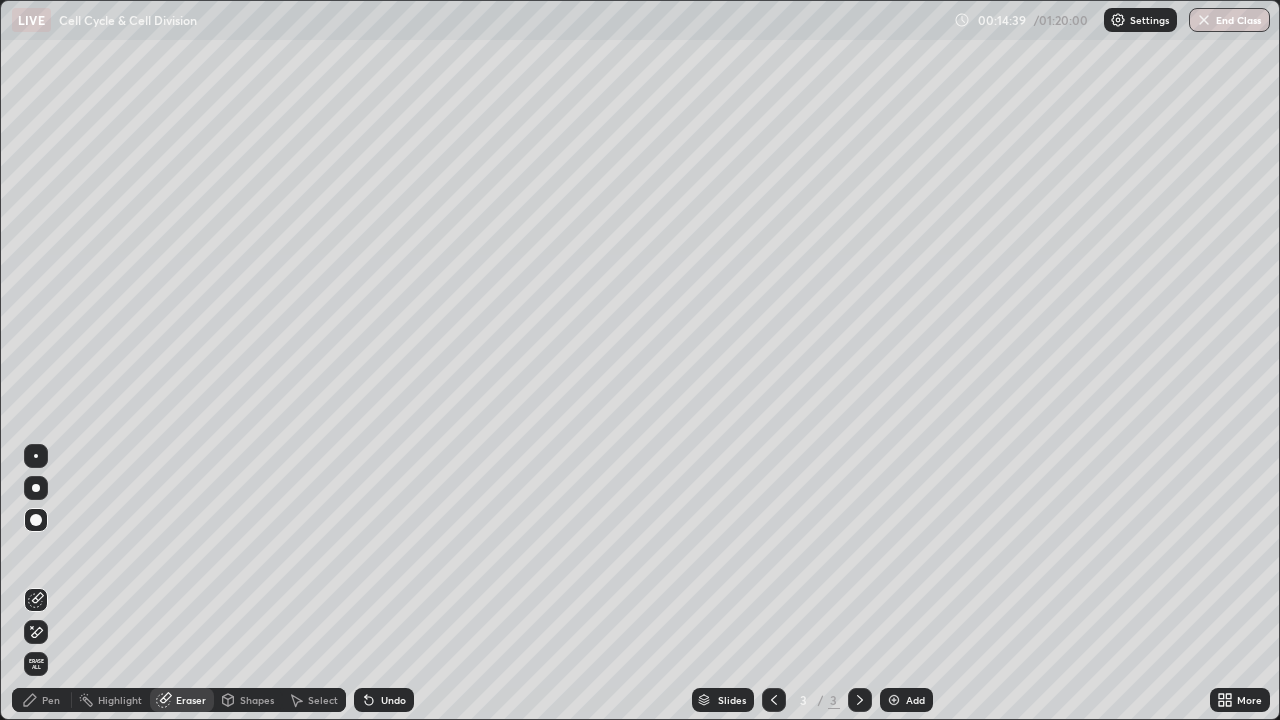 click on "Pen" at bounding box center (42, 700) 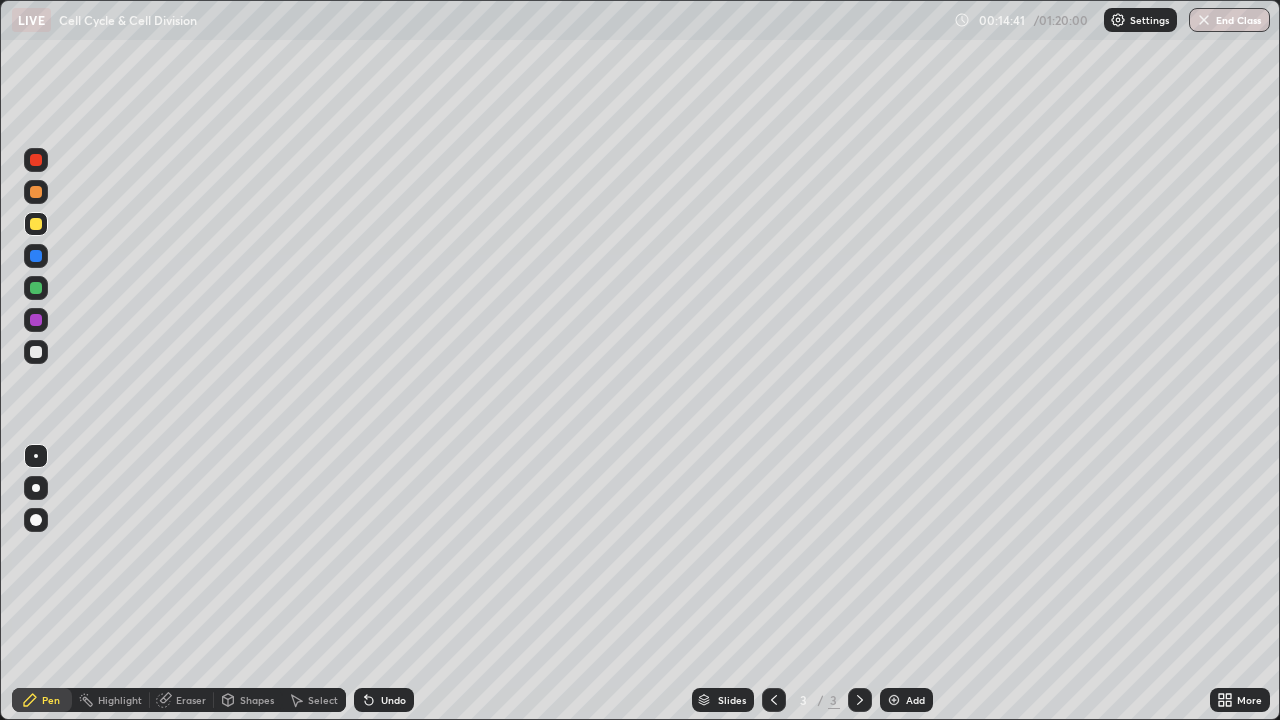 click at bounding box center (36, 160) 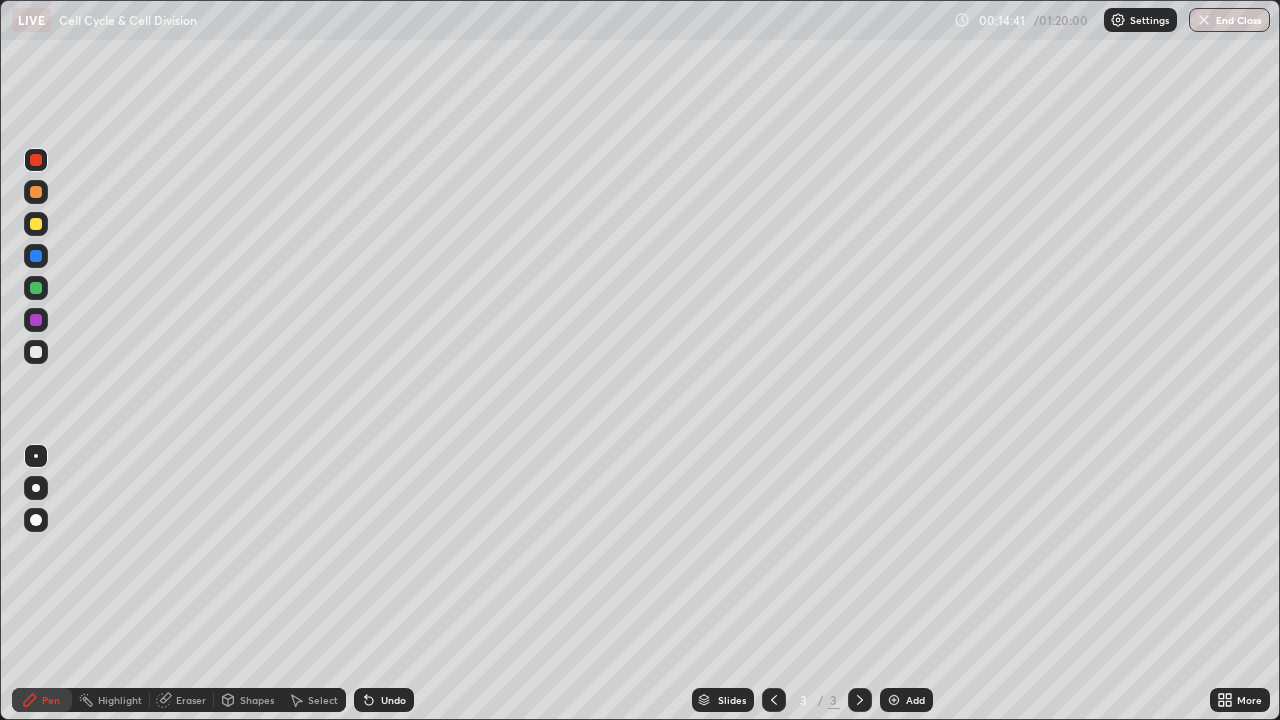 click at bounding box center [36, 192] 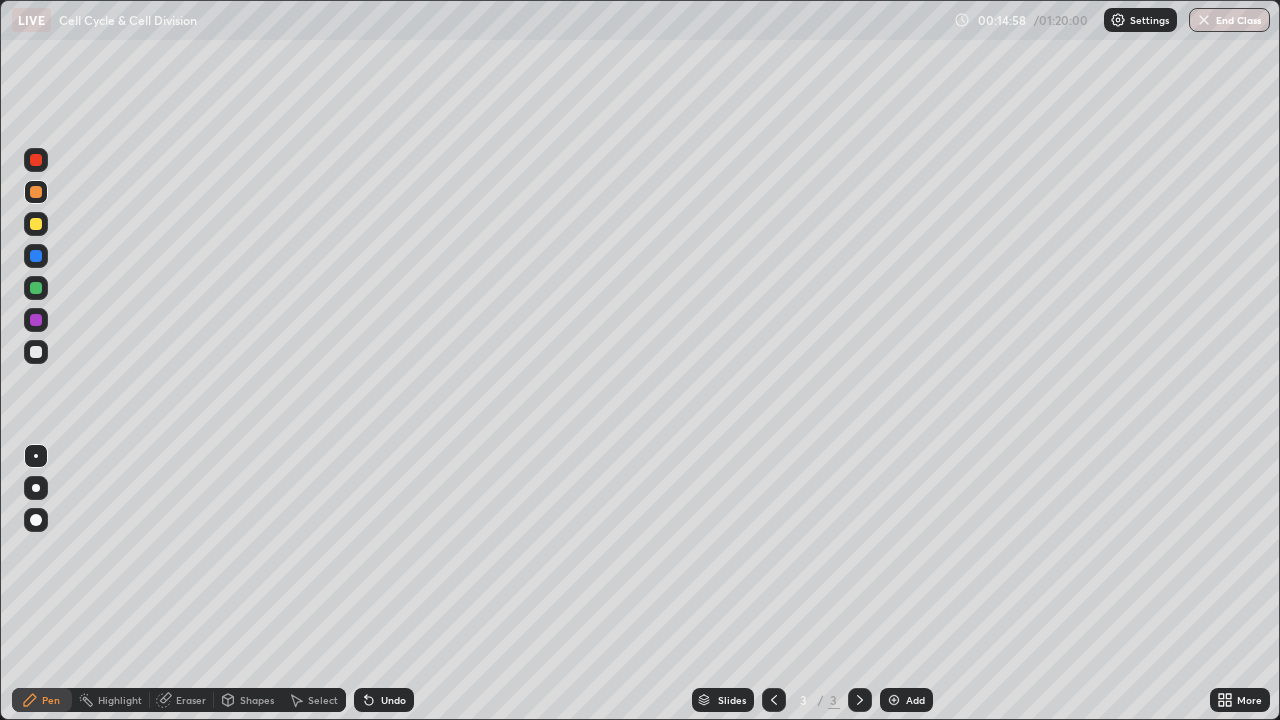 click at bounding box center [36, 352] 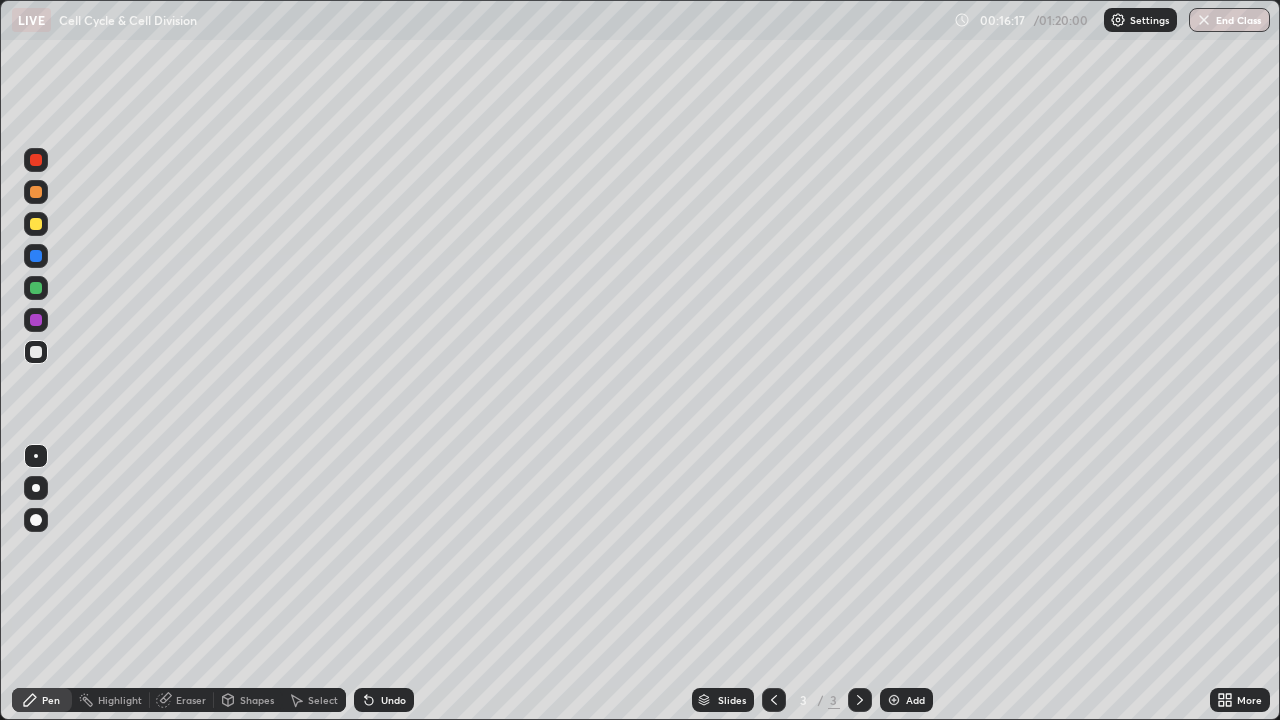 click at bounding box center [36, 520] 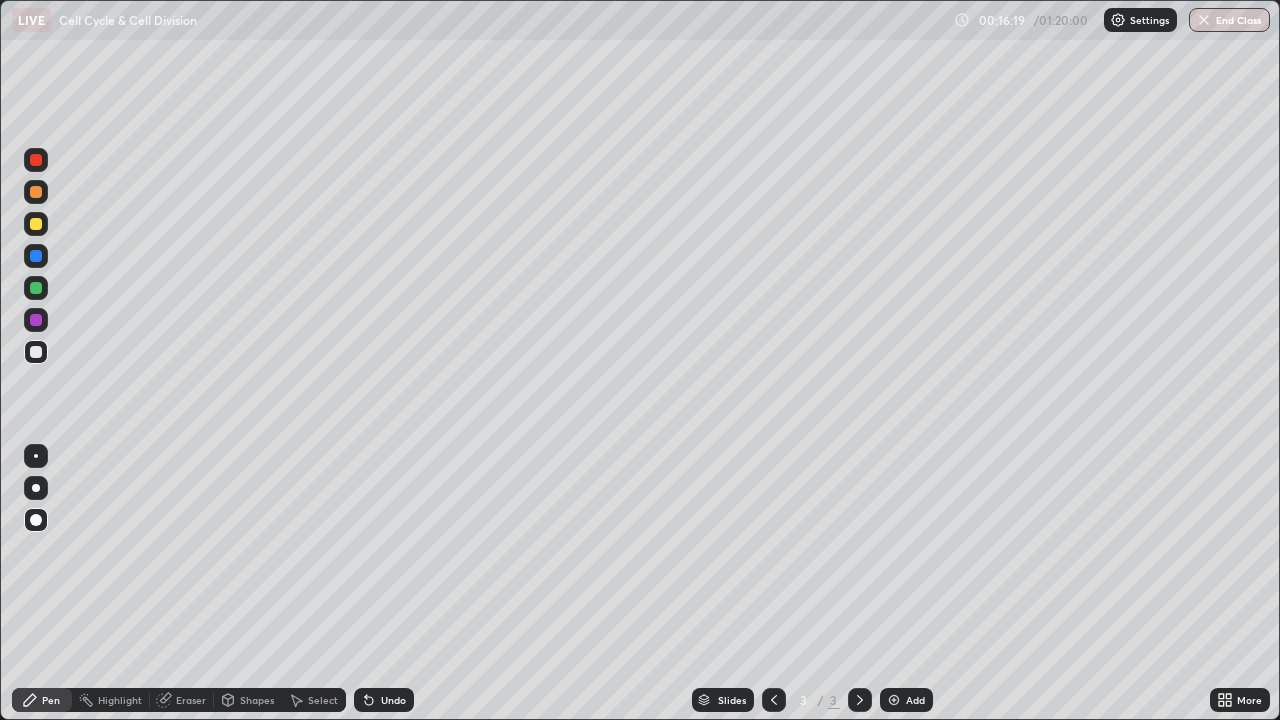 click at bounding box center (36, 224) 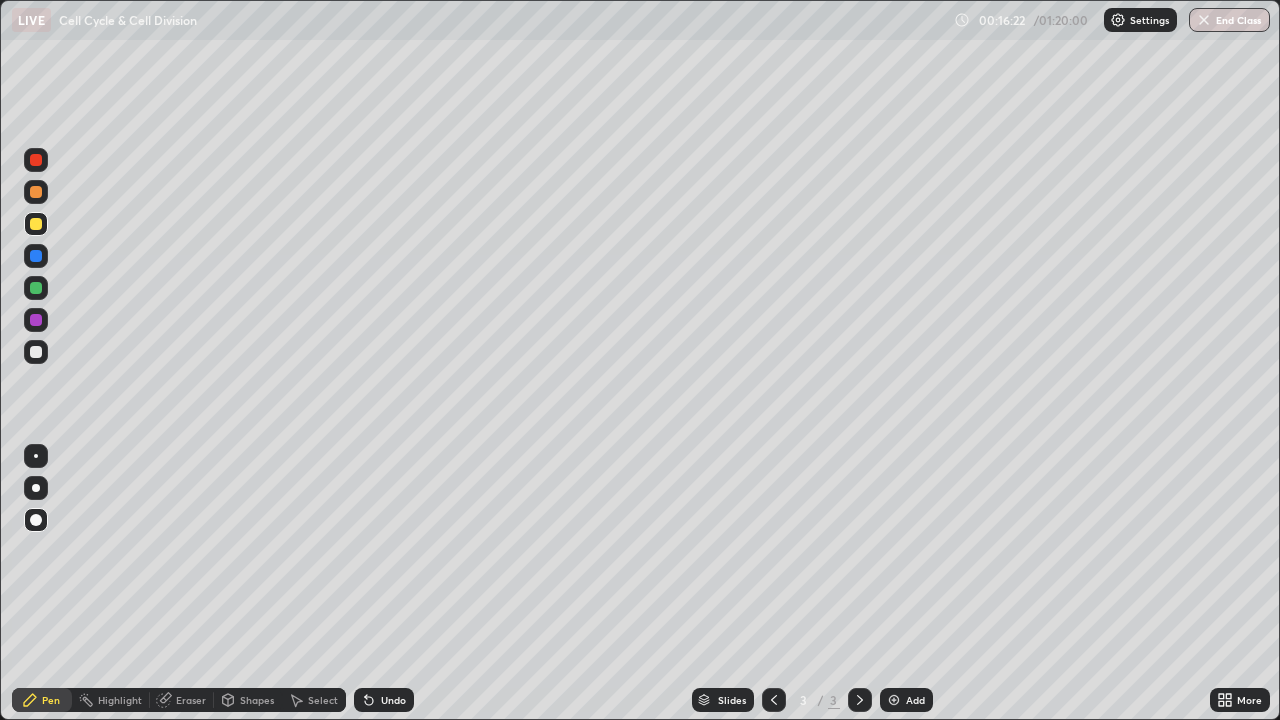 click at bounding box center [36, 256] 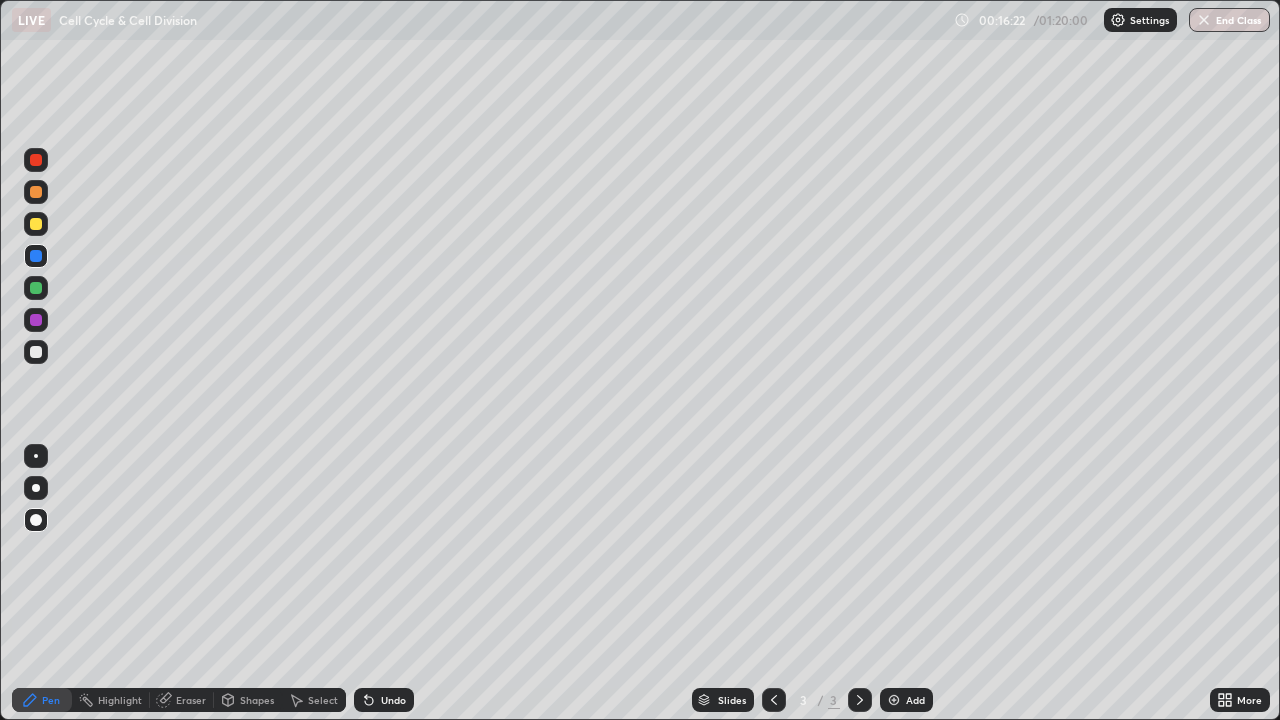 click at bounding box center [36, 352] 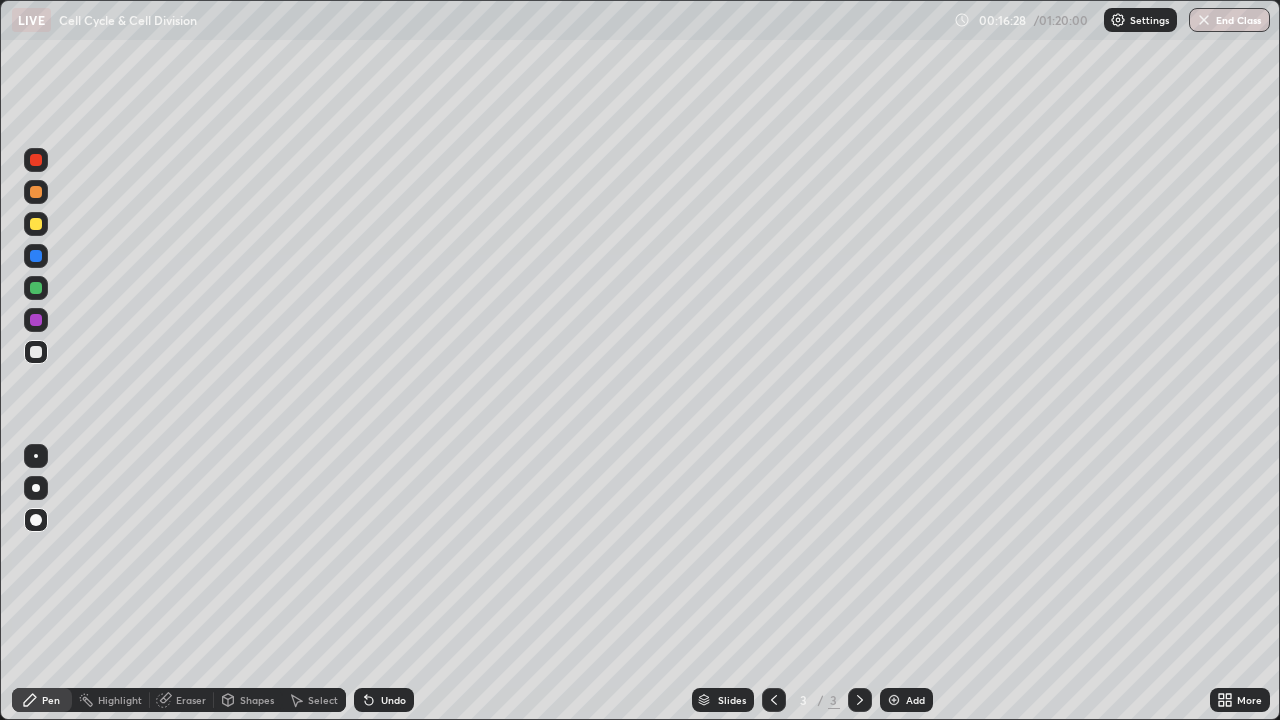 click at bounding box center (36, 456) 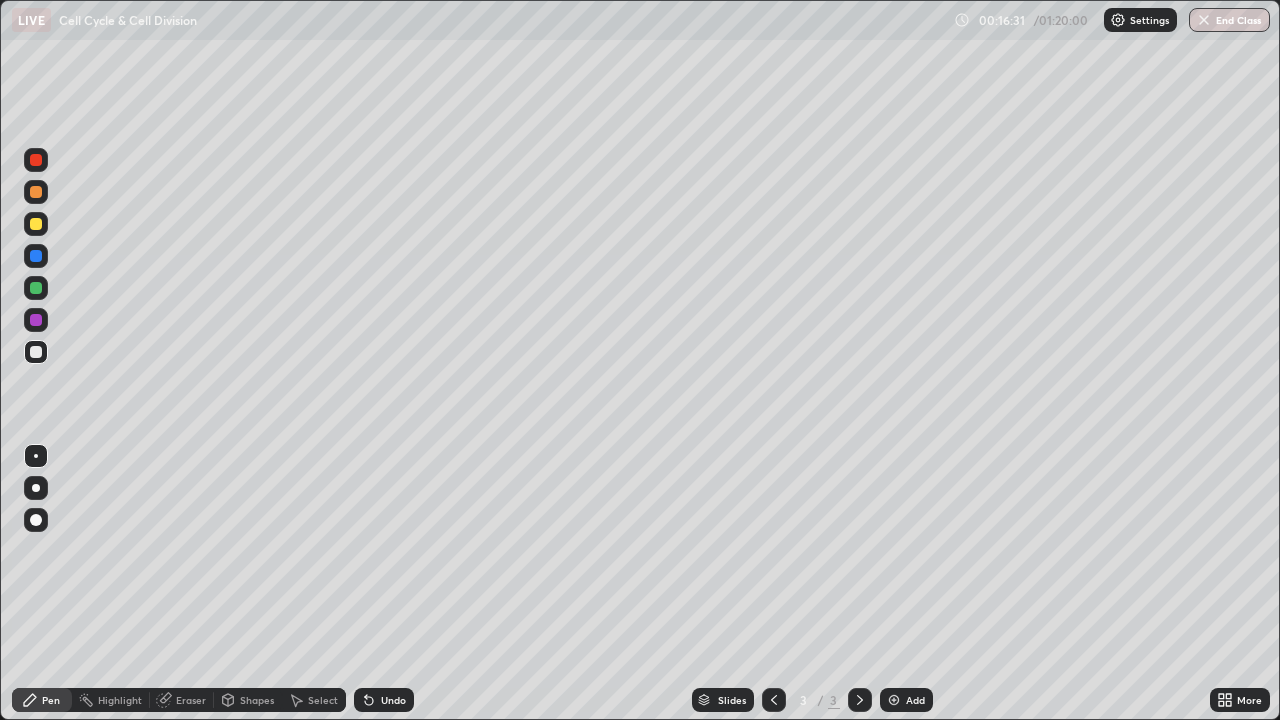 click on "Eraser" at bounding box center [182, 700] 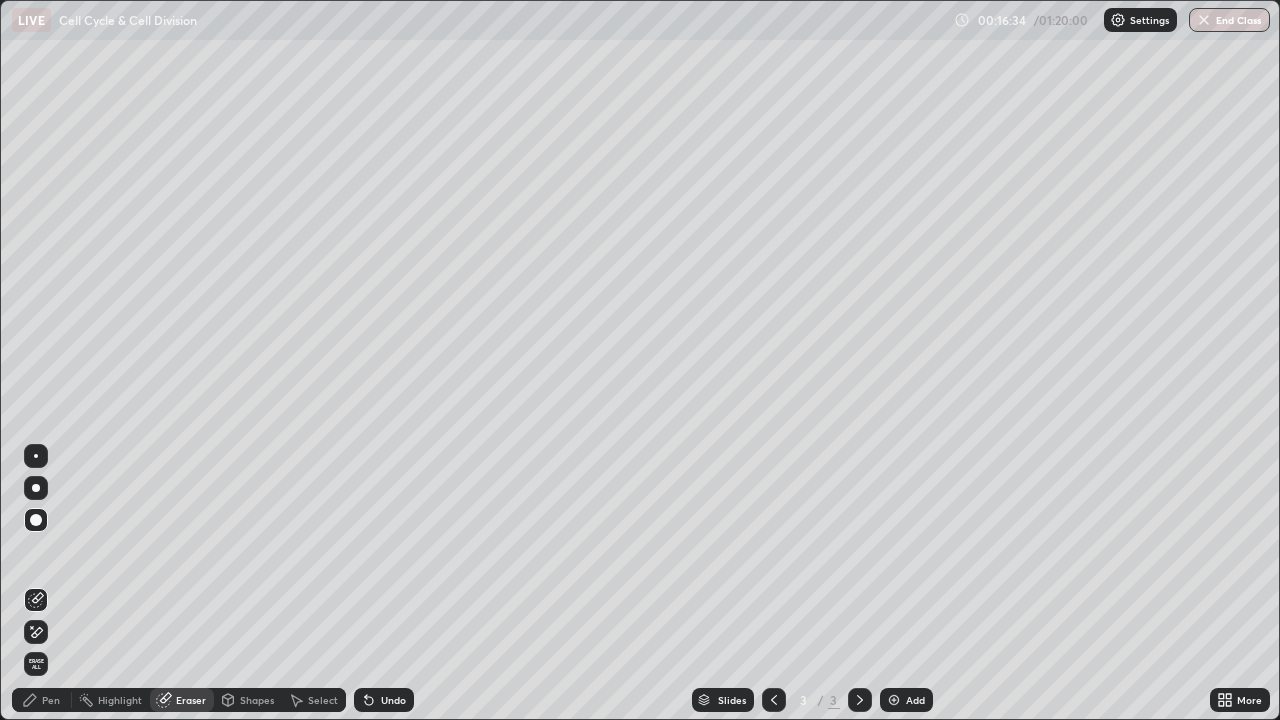 click on "Pen" at bounding box center [51, 700] 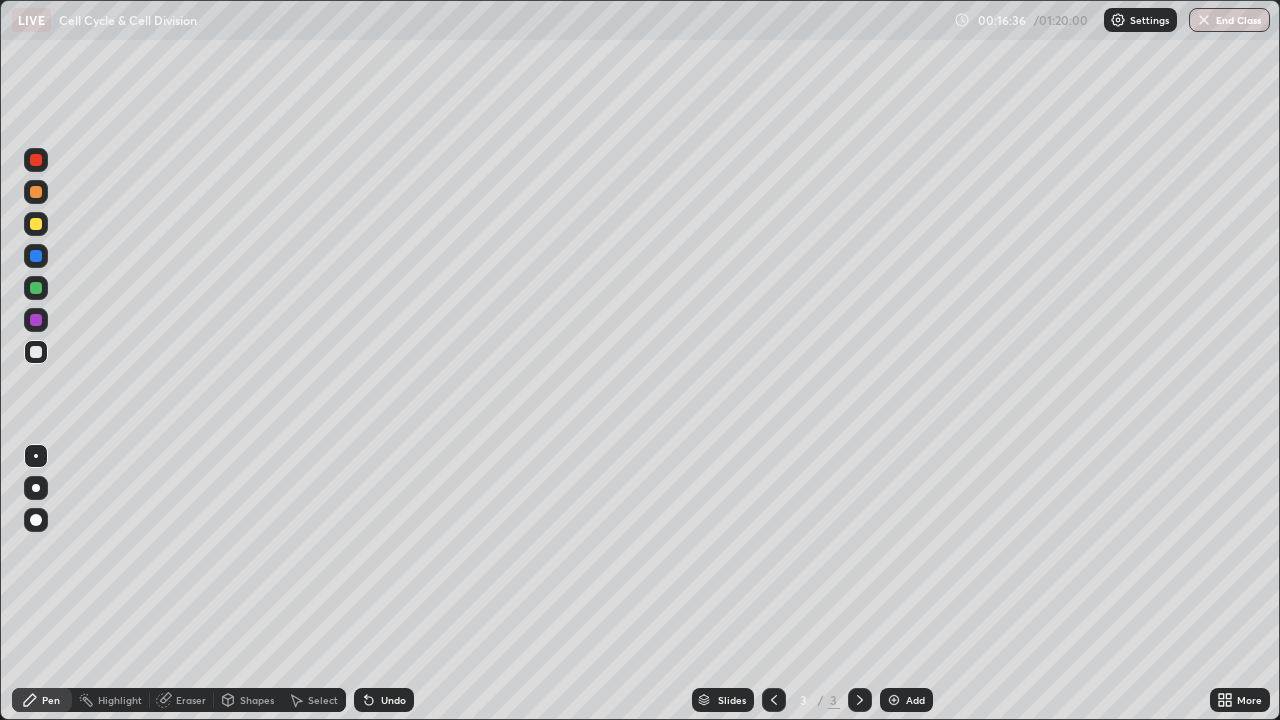 click at bounding box center (36, 320) 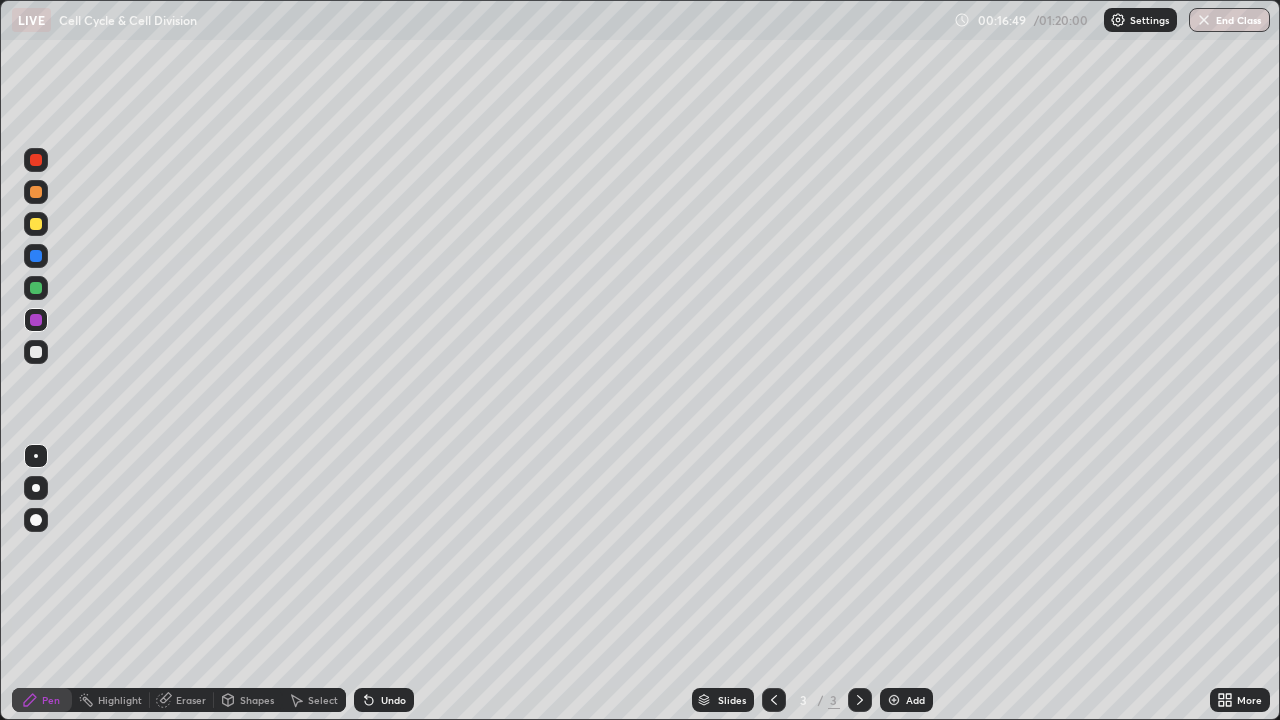 click on "Eraser" at bounding box center (191, 700) 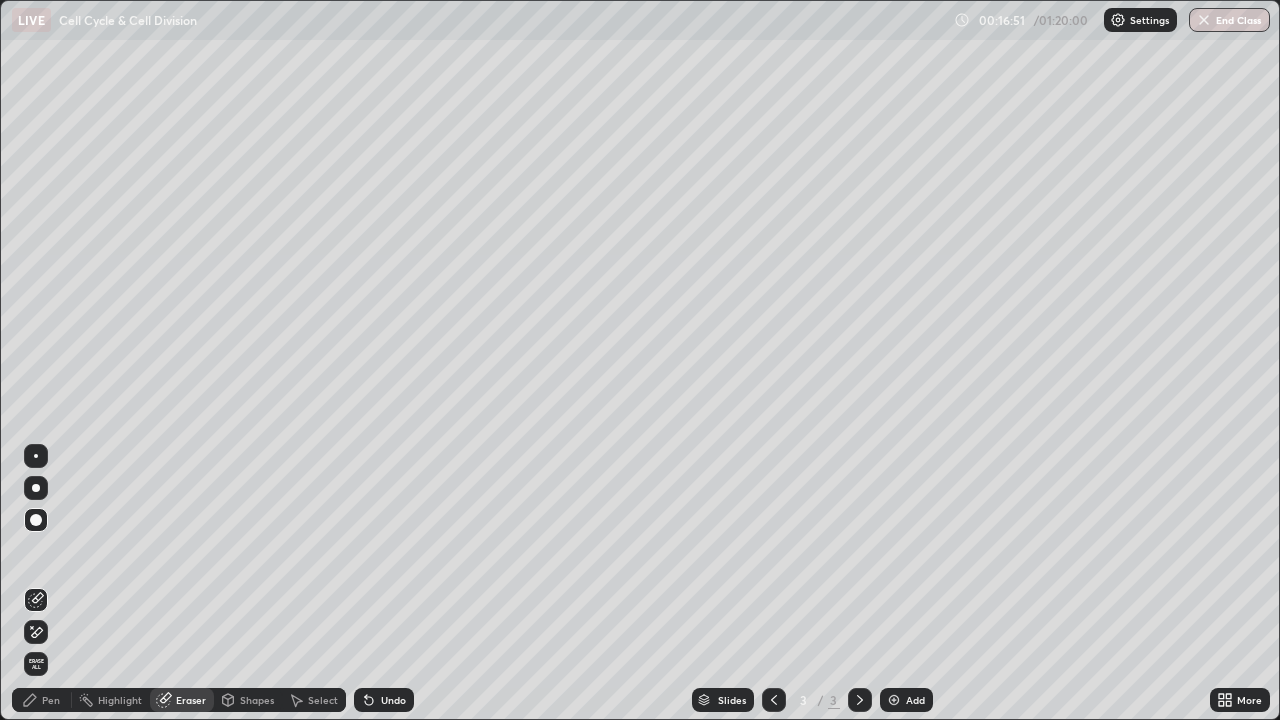 click on "Pen" at bounding box center (51, 700) 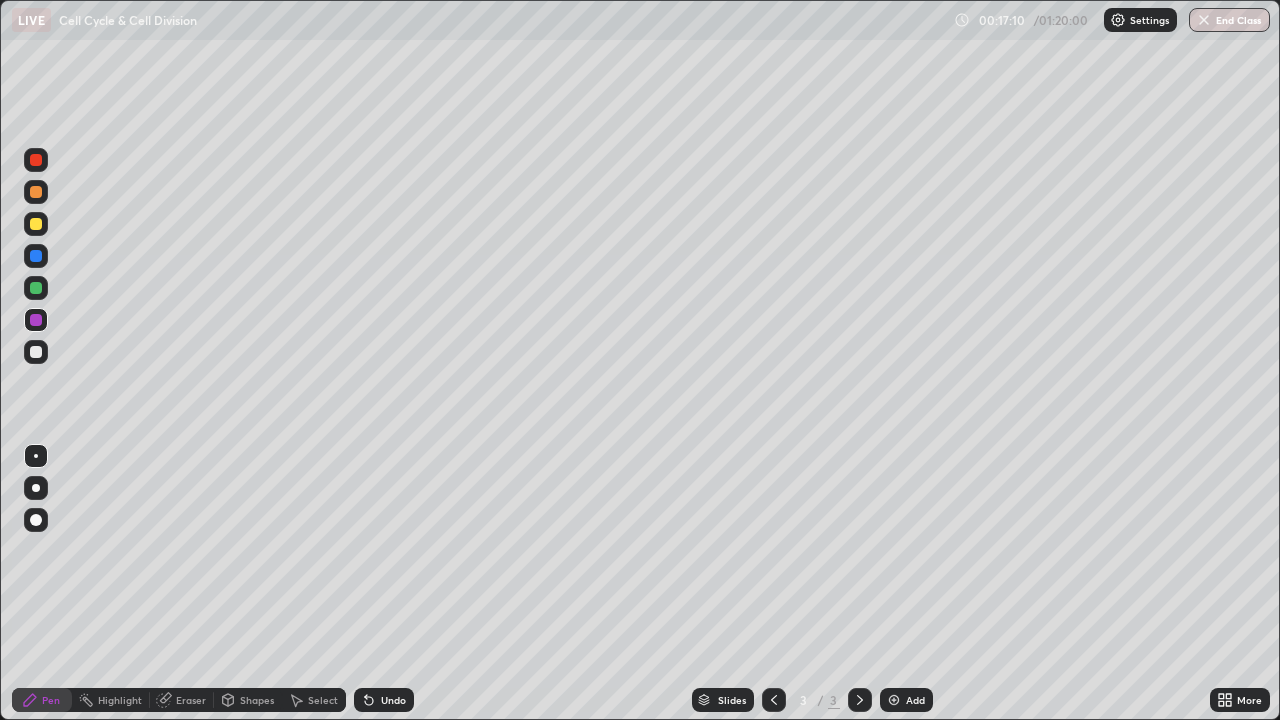 click at bounding box center [36, 352] 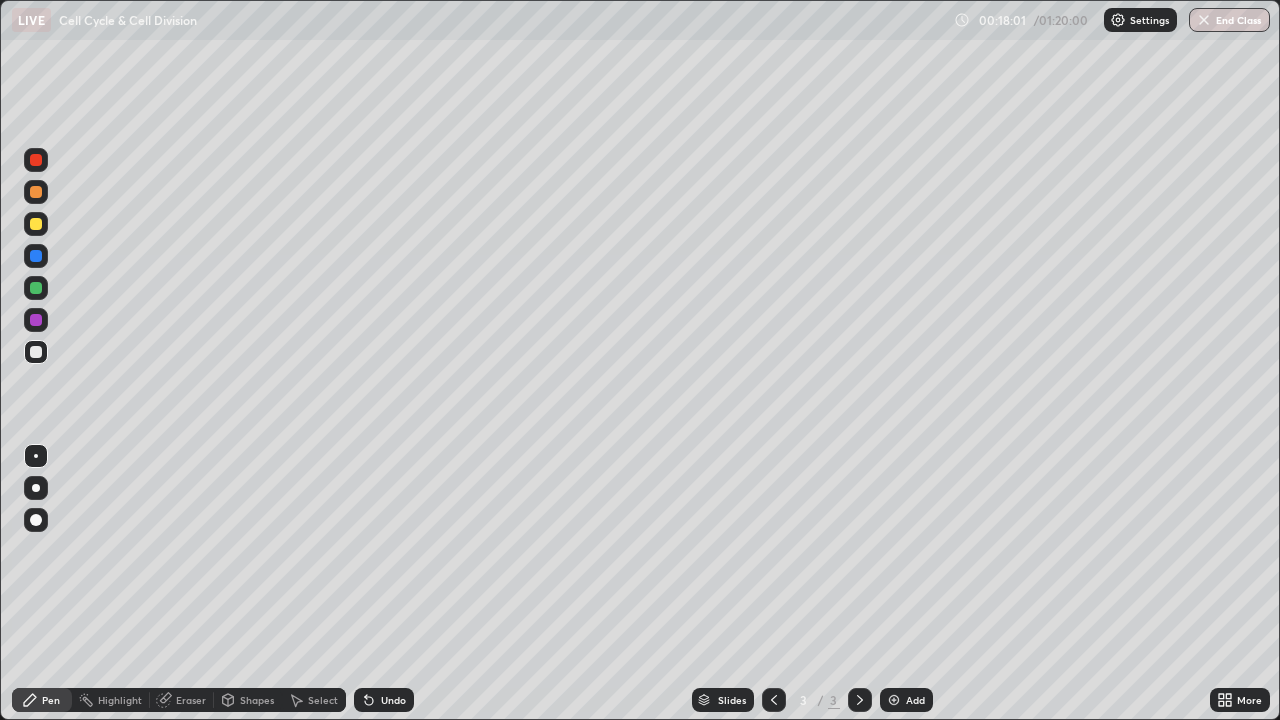 click on "Eraser" at bounding box center (191, 700) 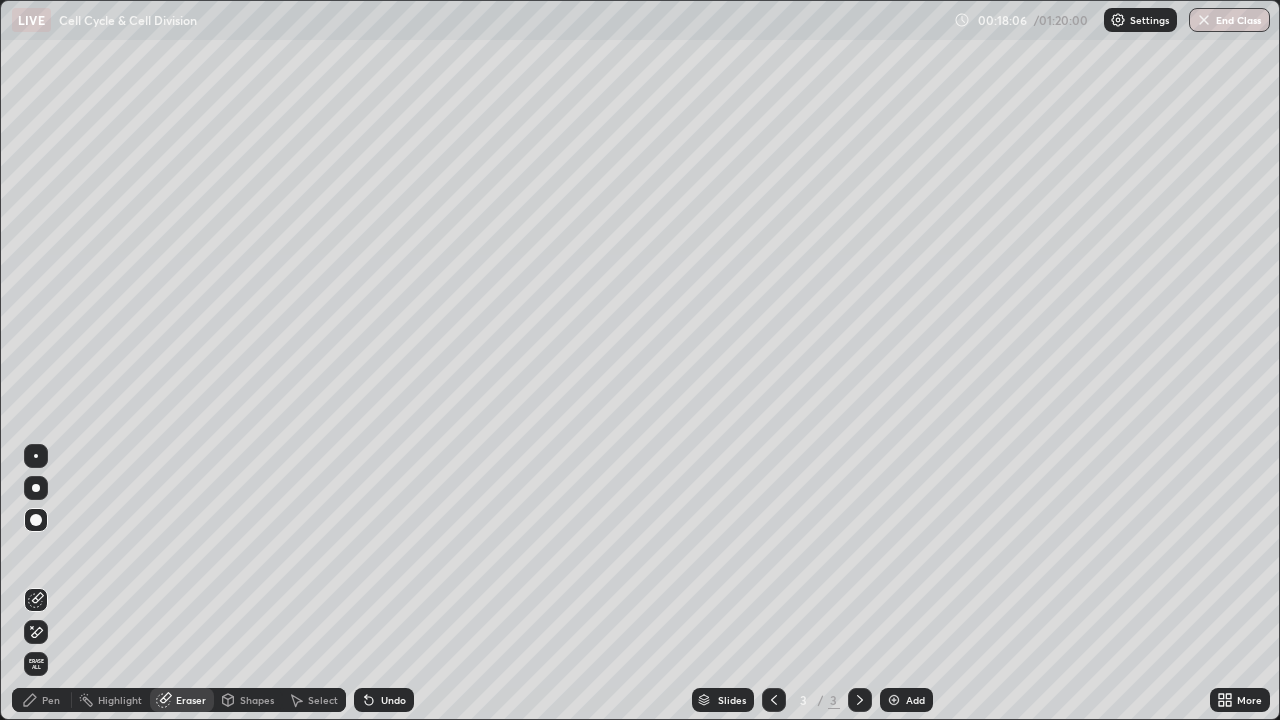 click on "Pen" at bounding box center (42, 700) 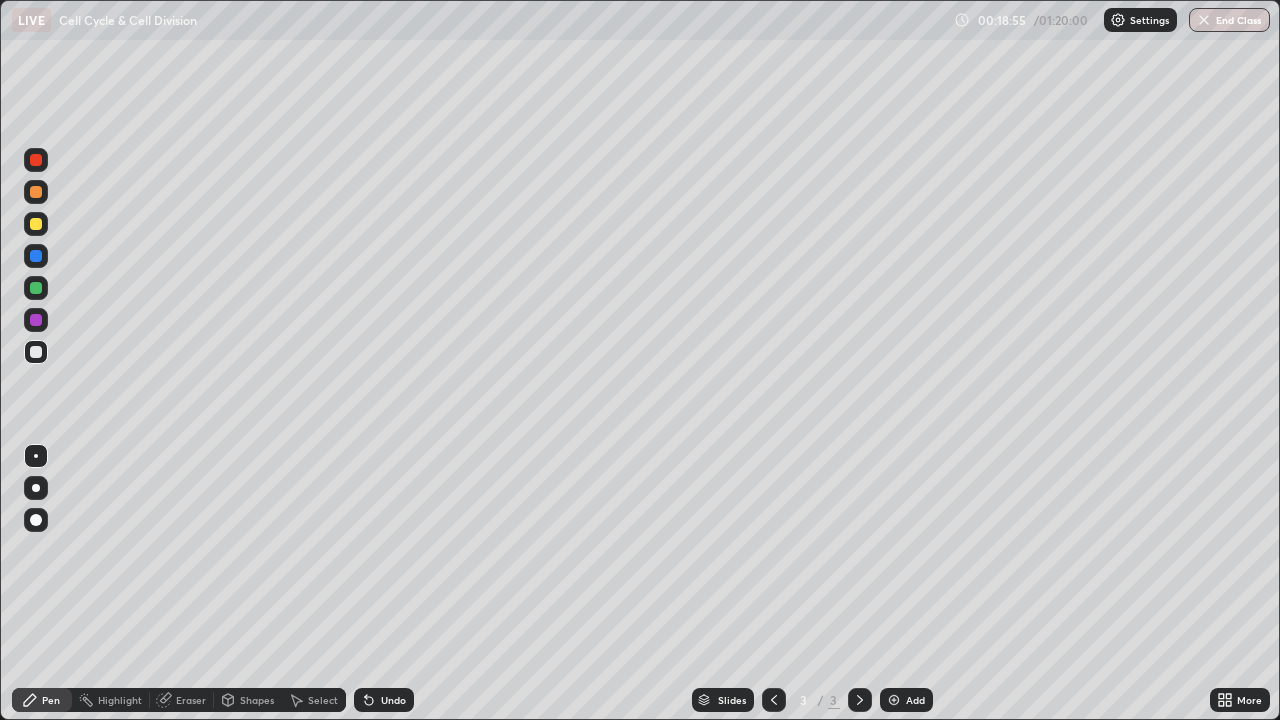 click on "Eraser" at bounding box center [182, 700] 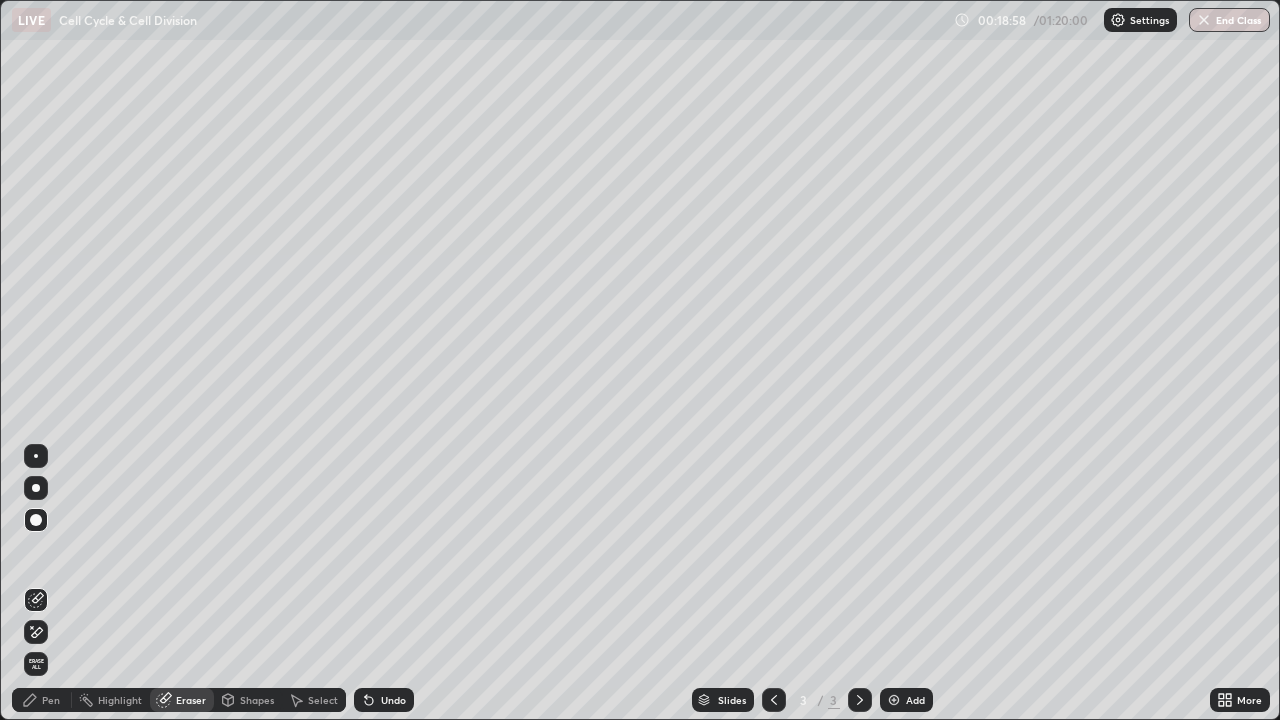 click on "Pen" at bounding box center (42, 700) 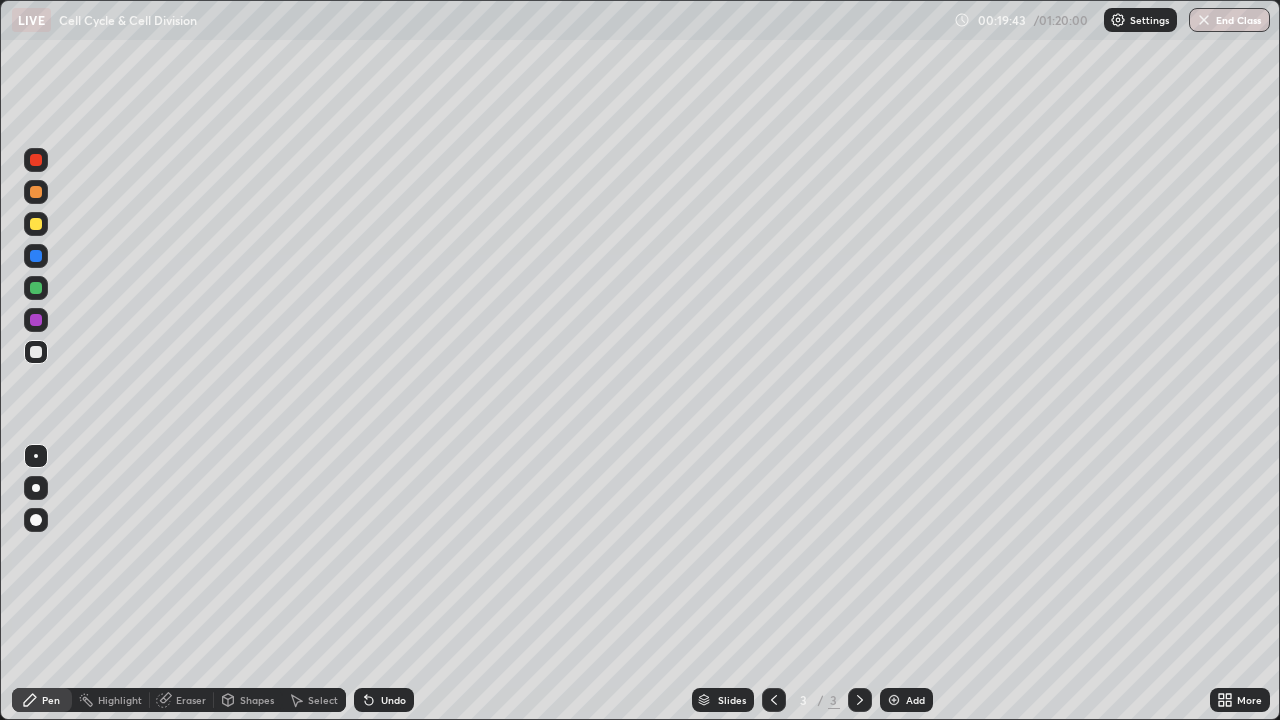 click at bounding box center [36, 288] 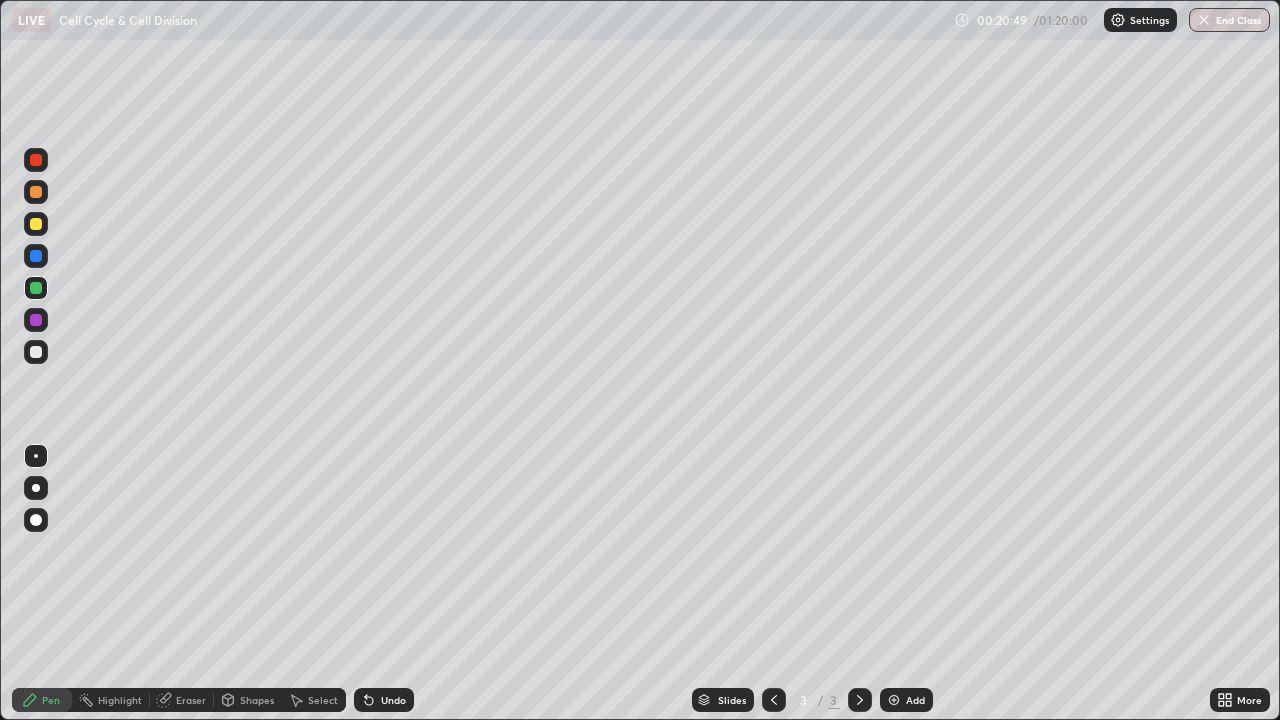 click on "Eraser" at bounding box center [191, 700] 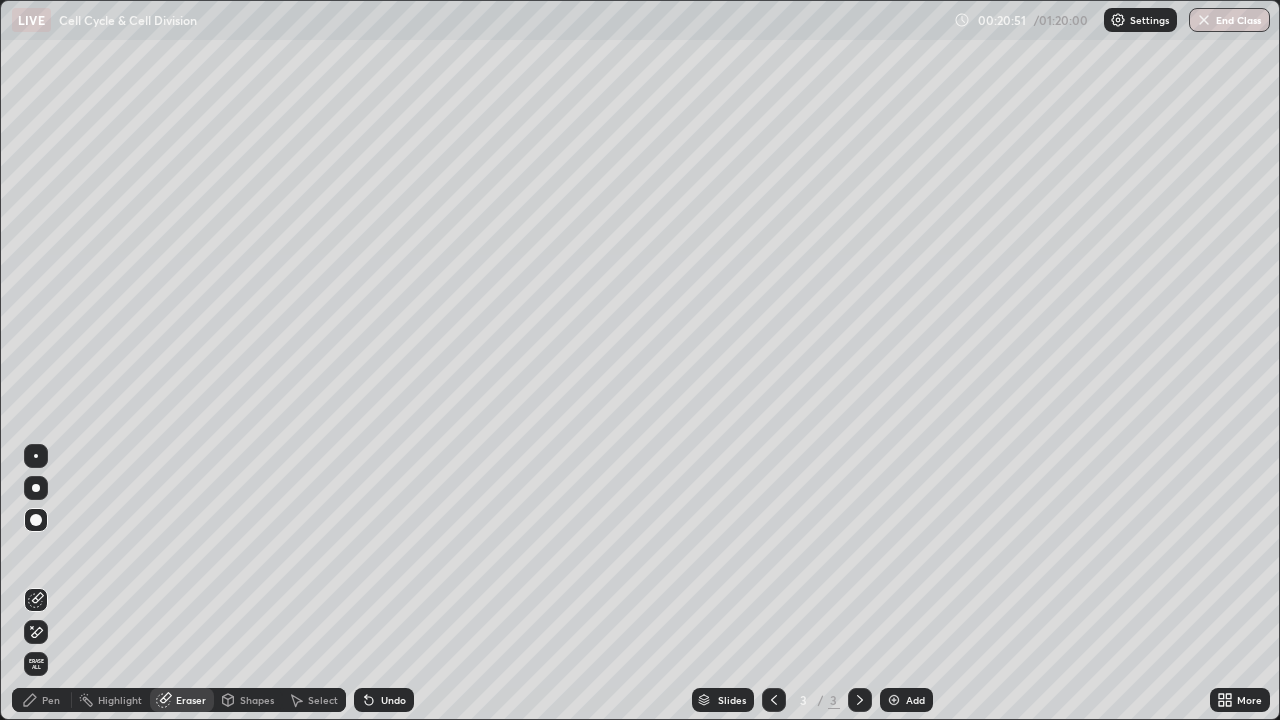 click on "Pen" at bounding box center [51, 700] 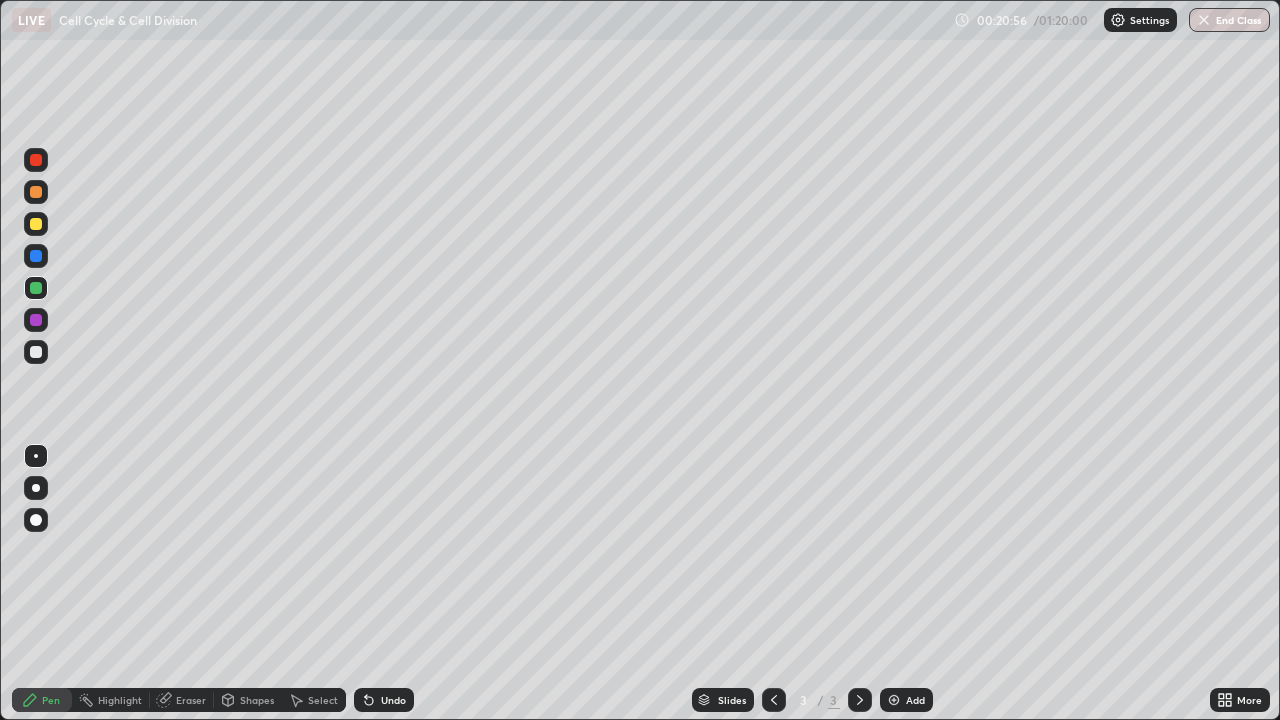click at bounding box center [36, 224] 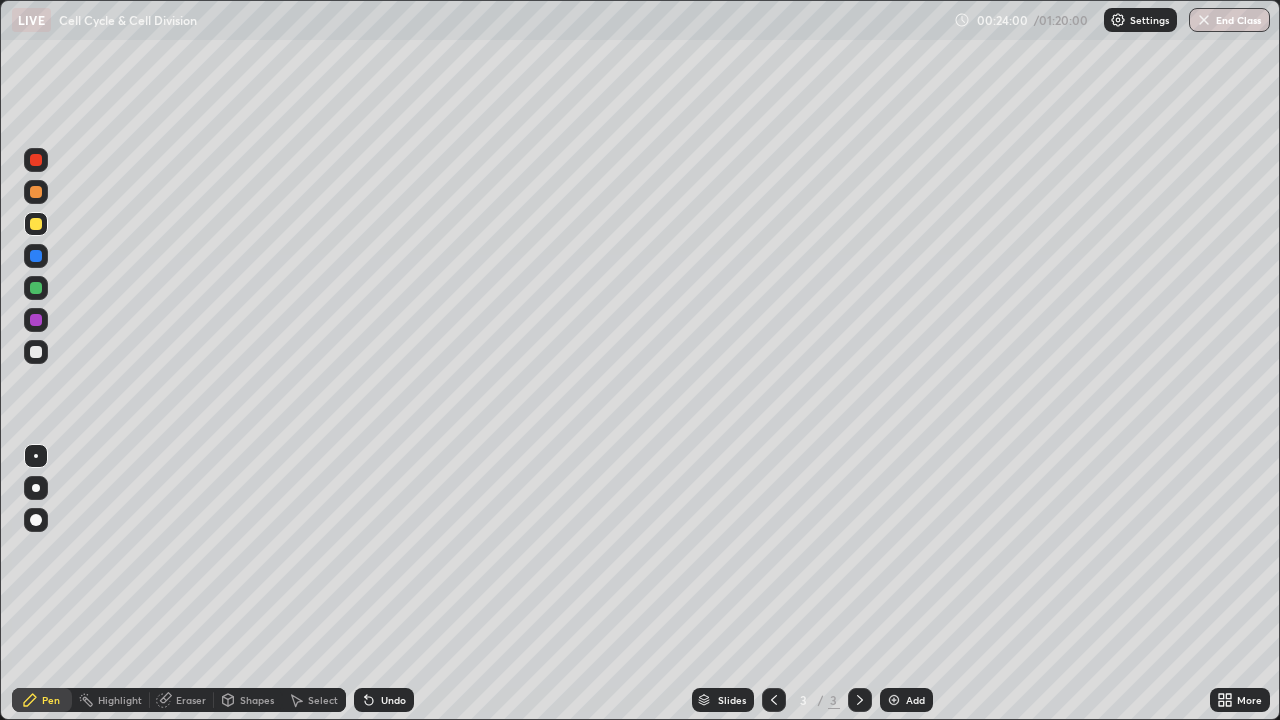 click at bounding box center (36, 352) 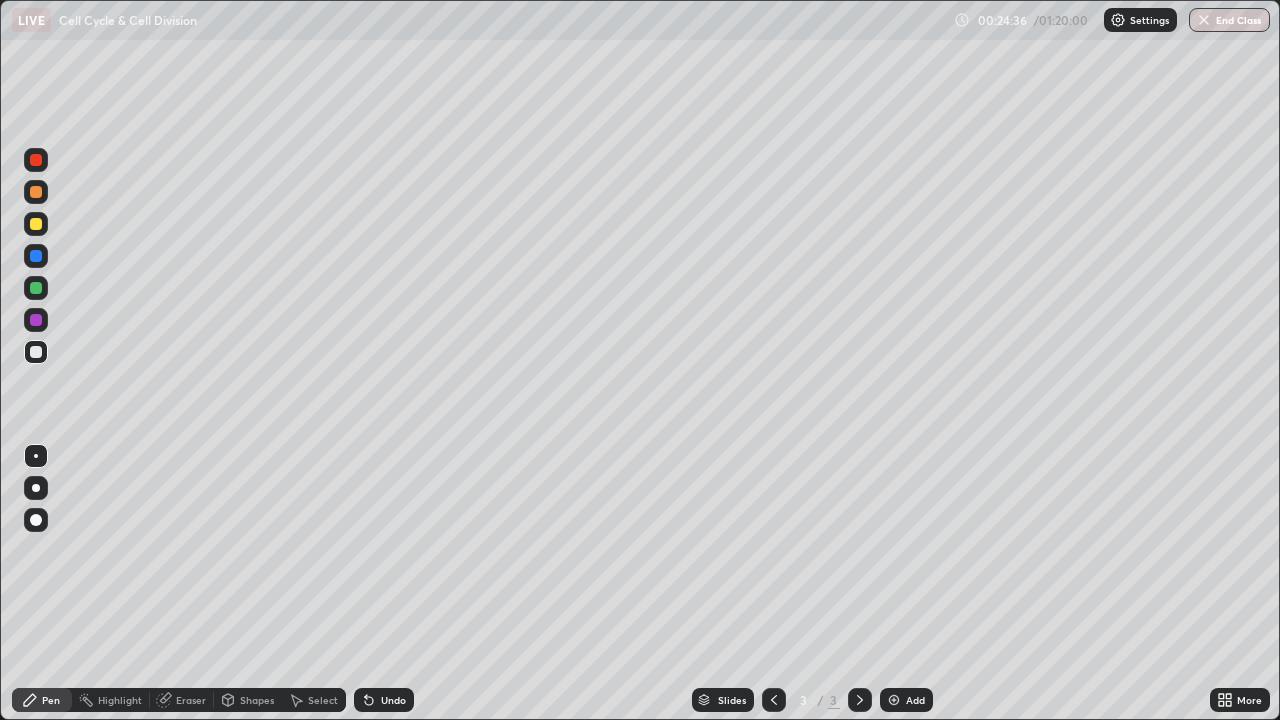 click at bounding box center [36, 288] 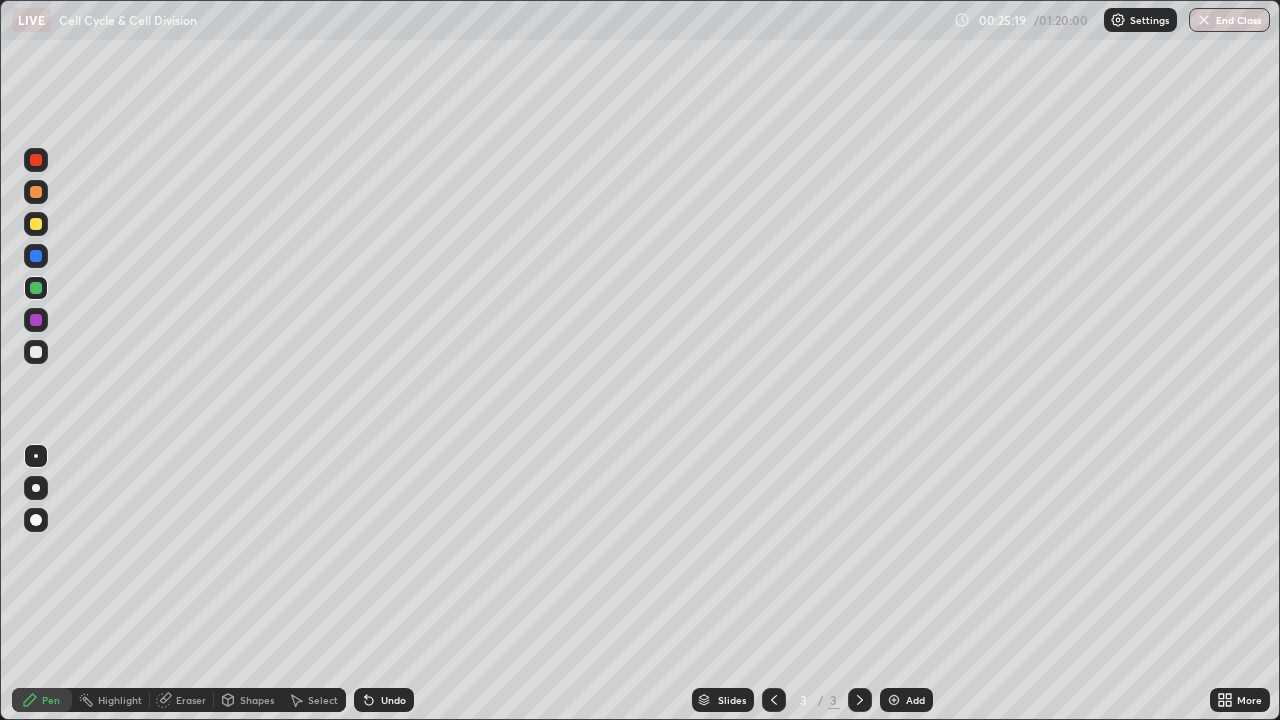 click on "Eraser" at bounding box center (191, 700) 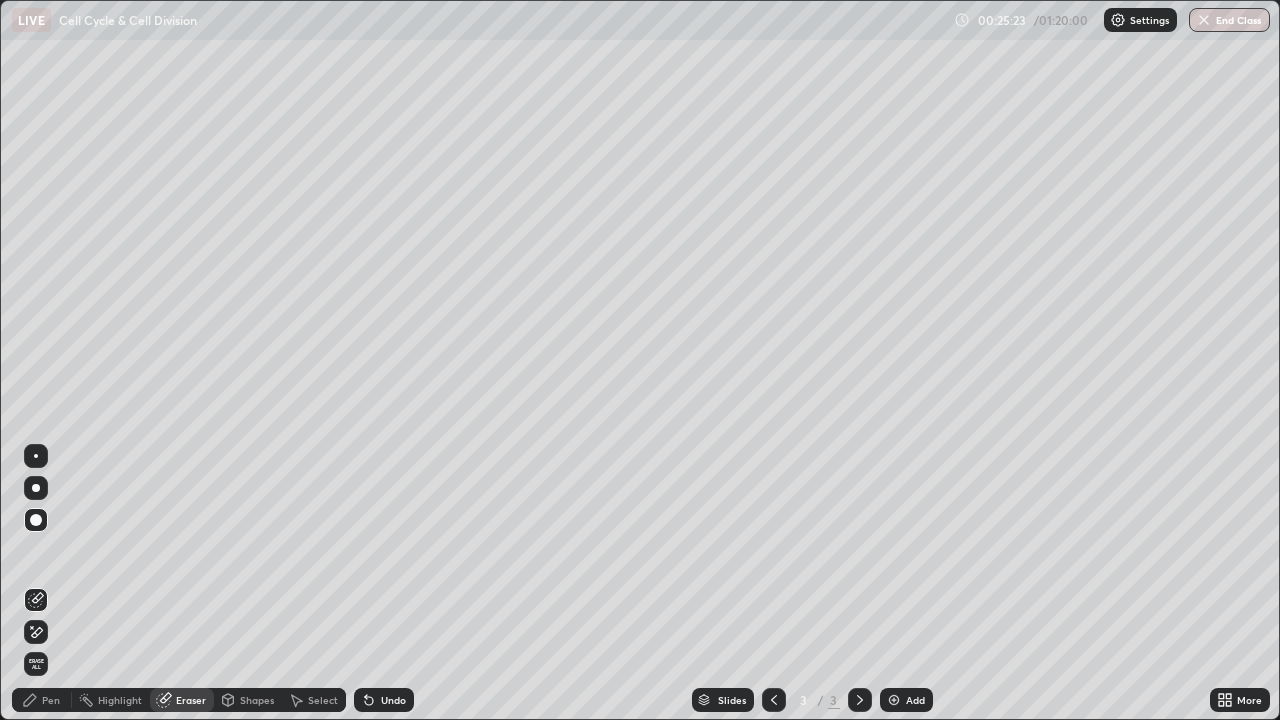 click 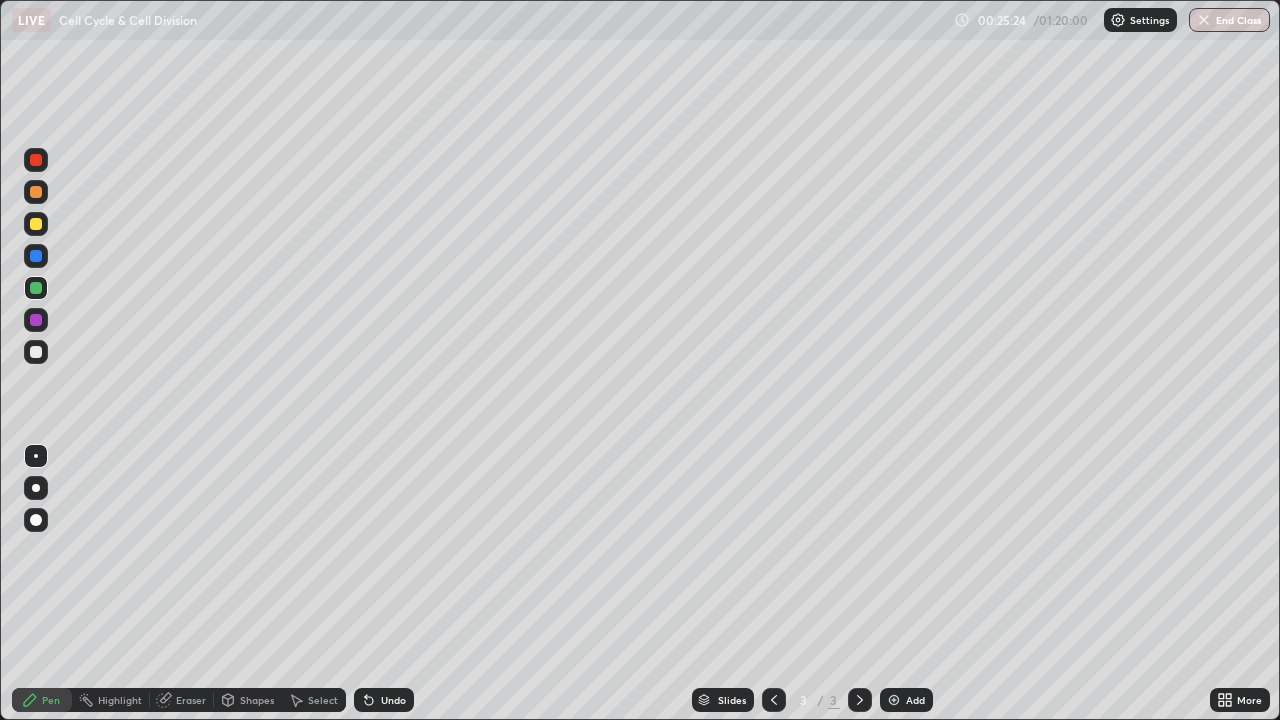 click at bounding box center [36, 352] 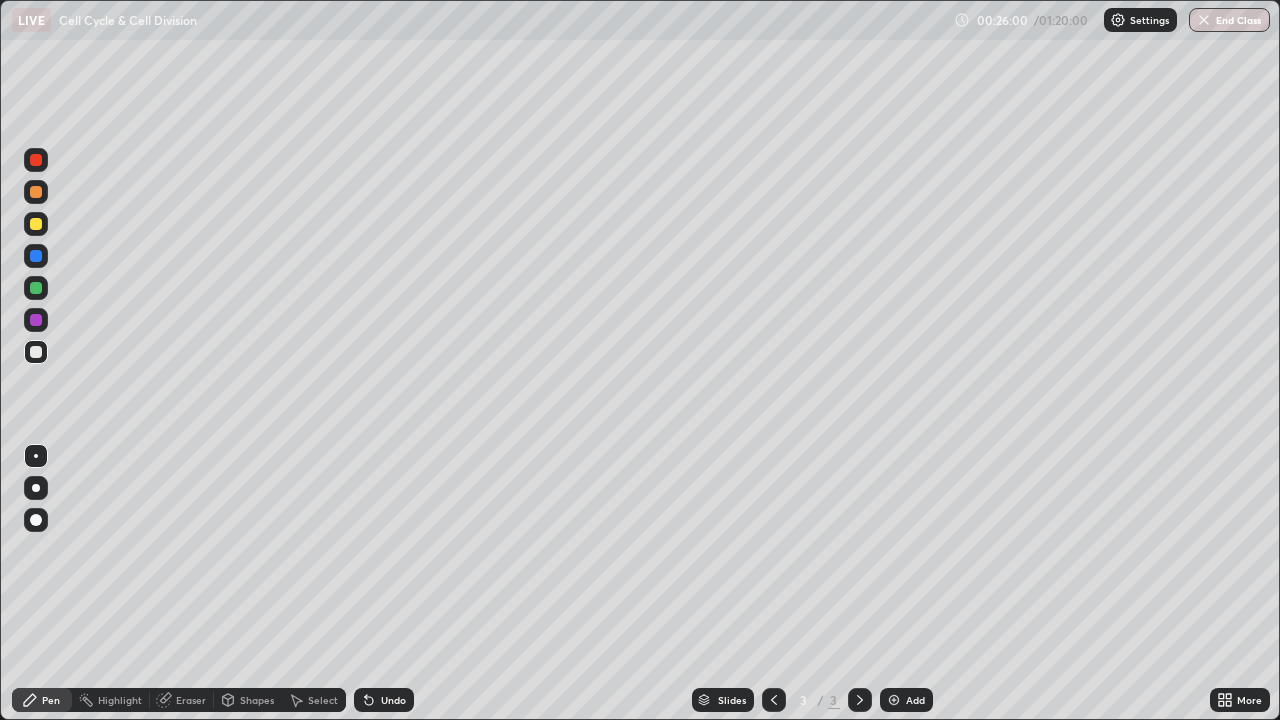 click on "Slides 3 / 3 Add" at bounding box center (812, 700) 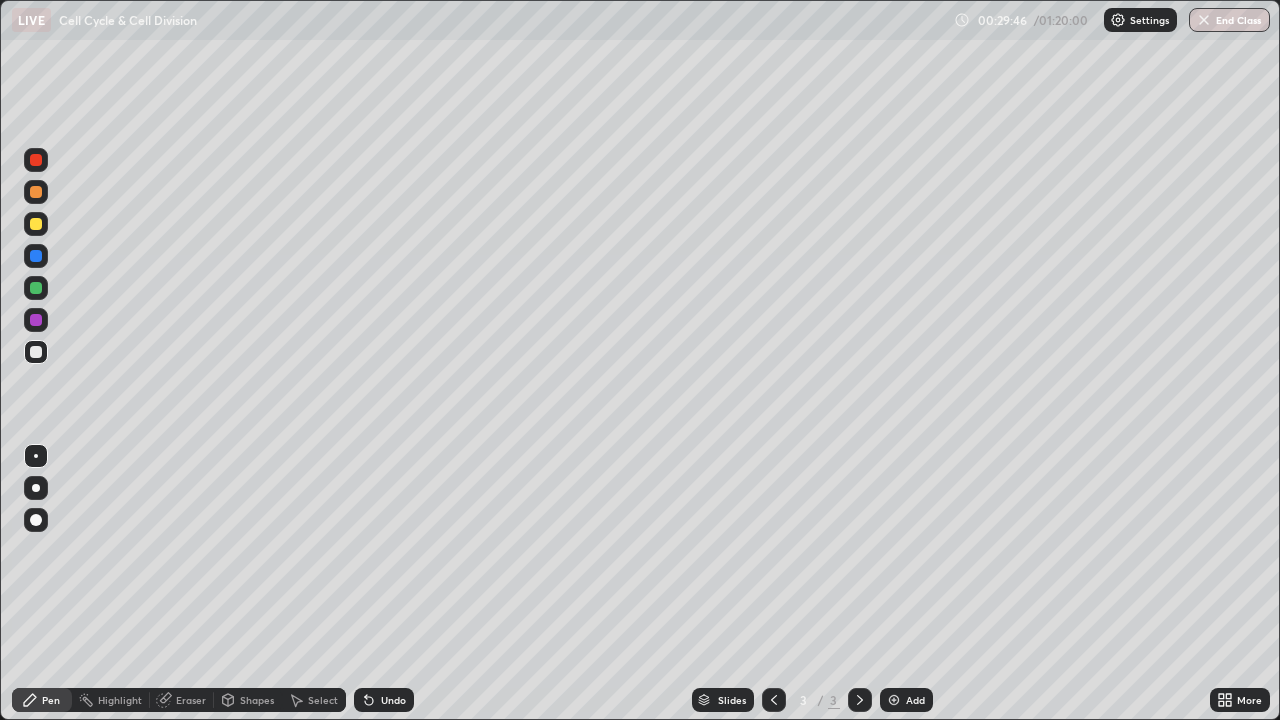 click at bounding box center (894, 700) 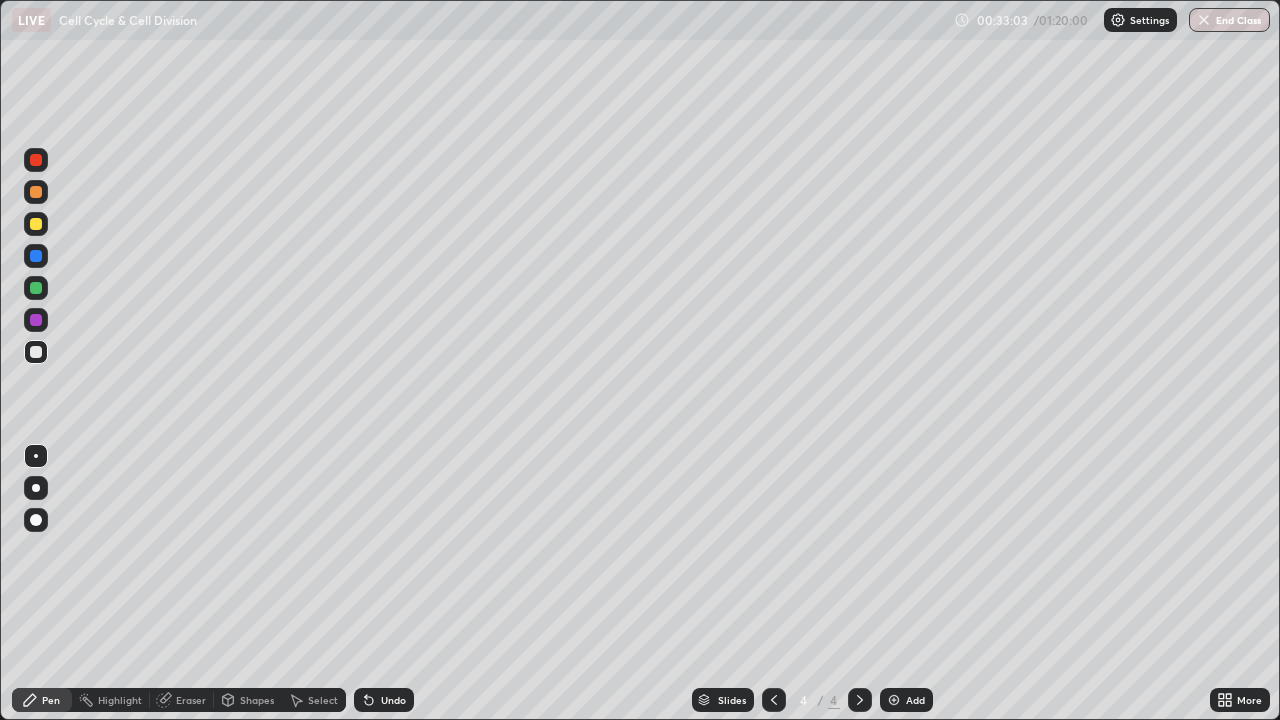 click at bounding box center [36, 224] 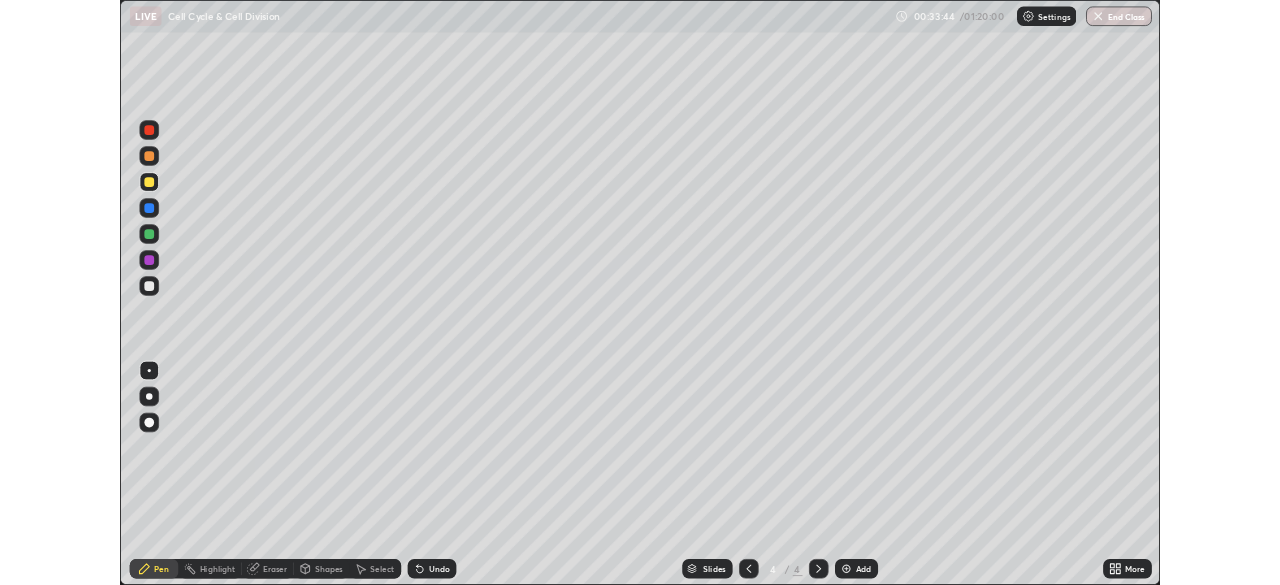 scroll, scrollTop: 585, scrollLeft: 1280, axis: both 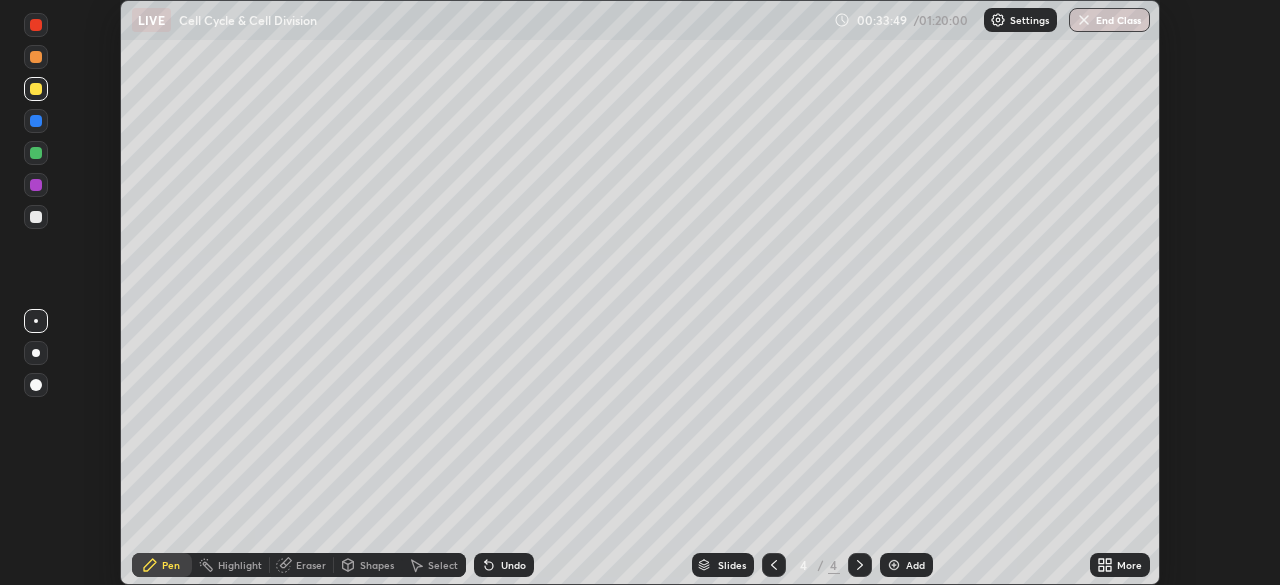 click 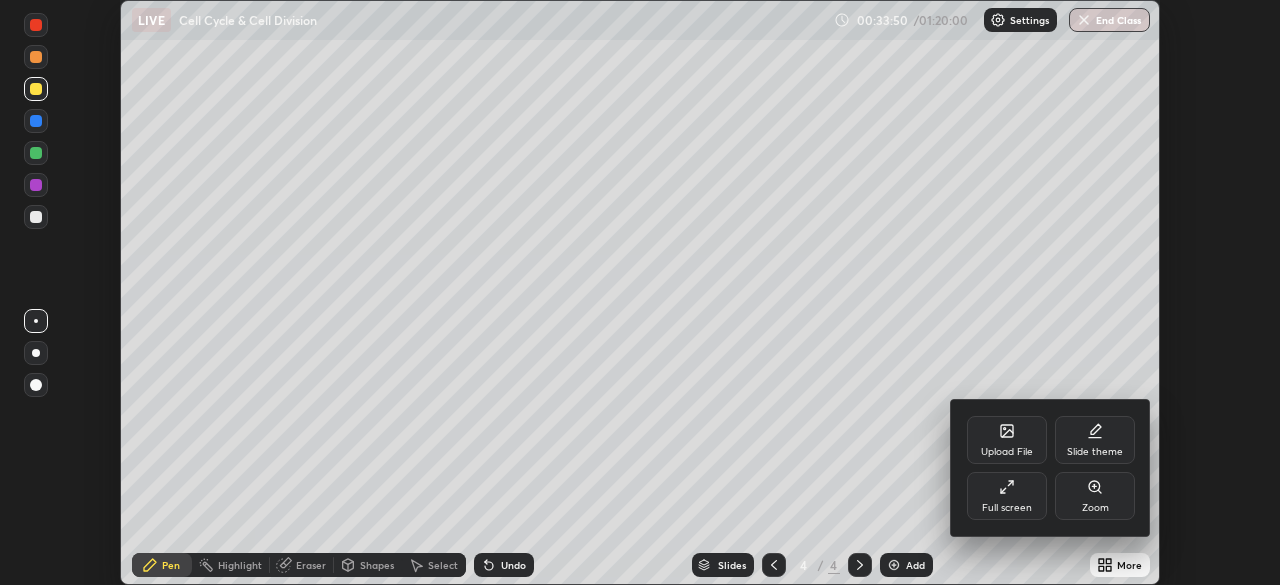 click on "Full screen" at bounding box center [1007, 496] 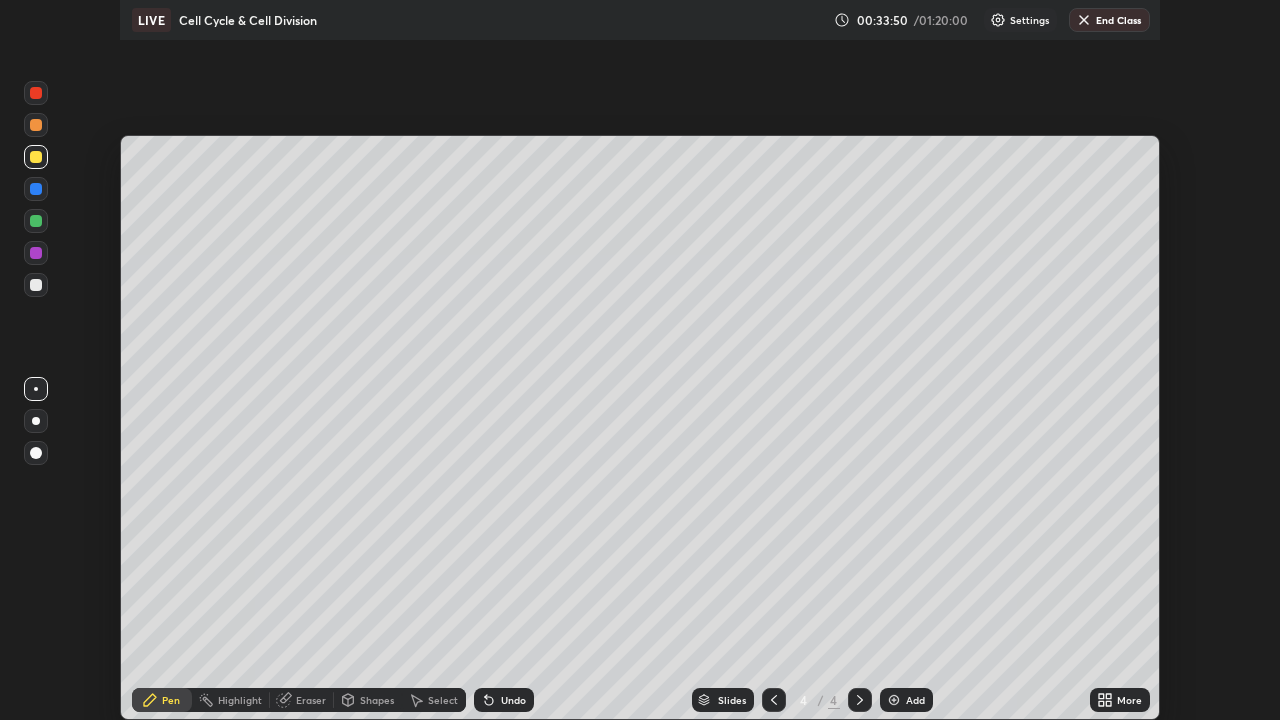 scroll, scrollTop: 99280, scrollLeft: 98720, axis: both 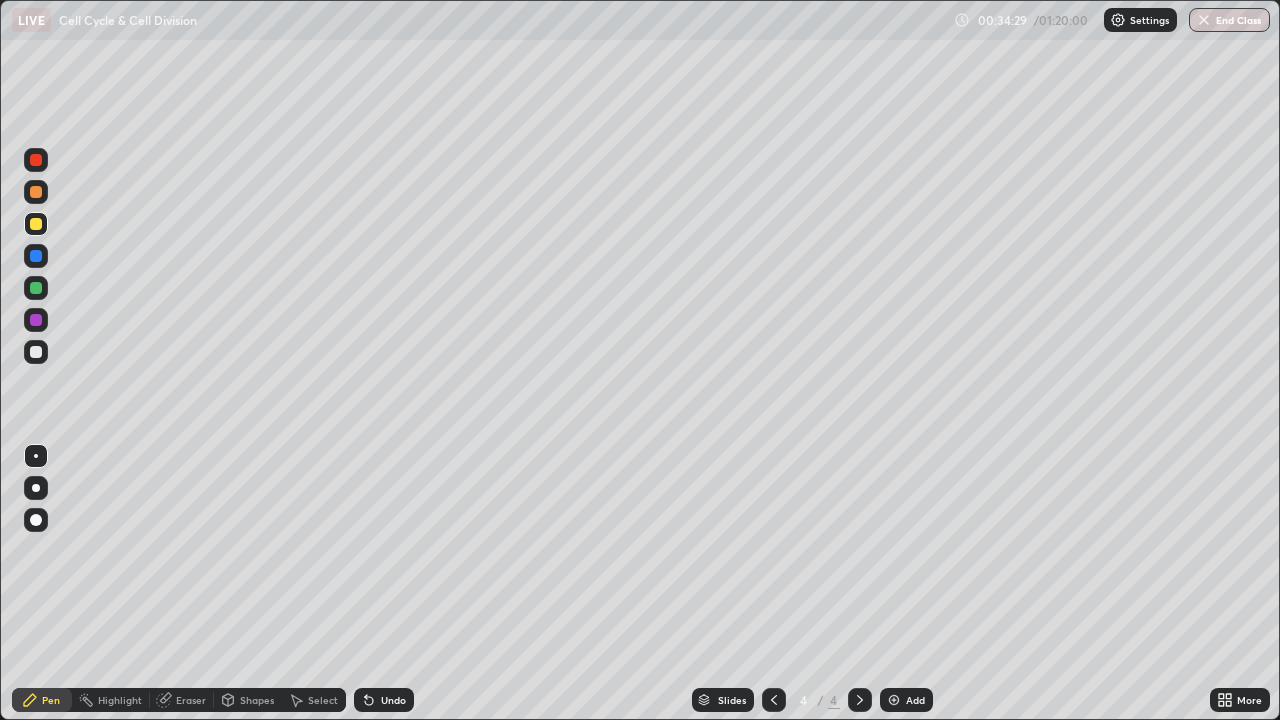 click at bounding box center [36, 352] 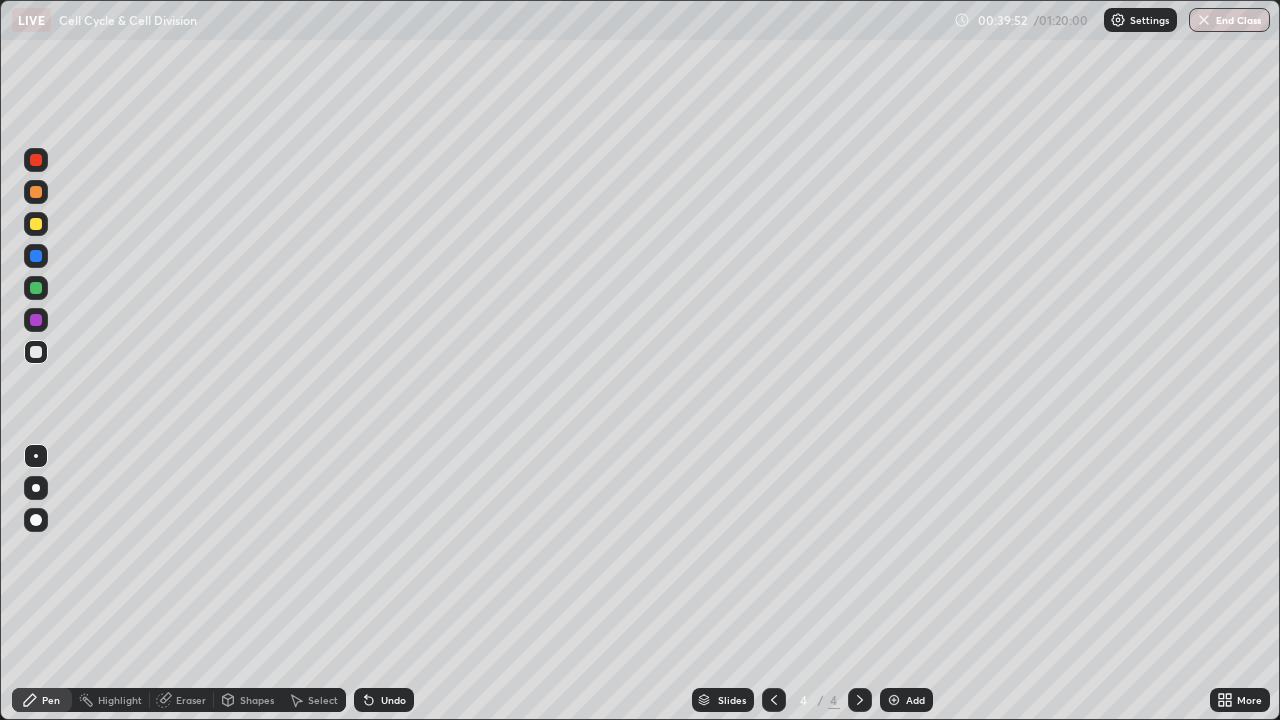 click at bounding box center (36, 224) 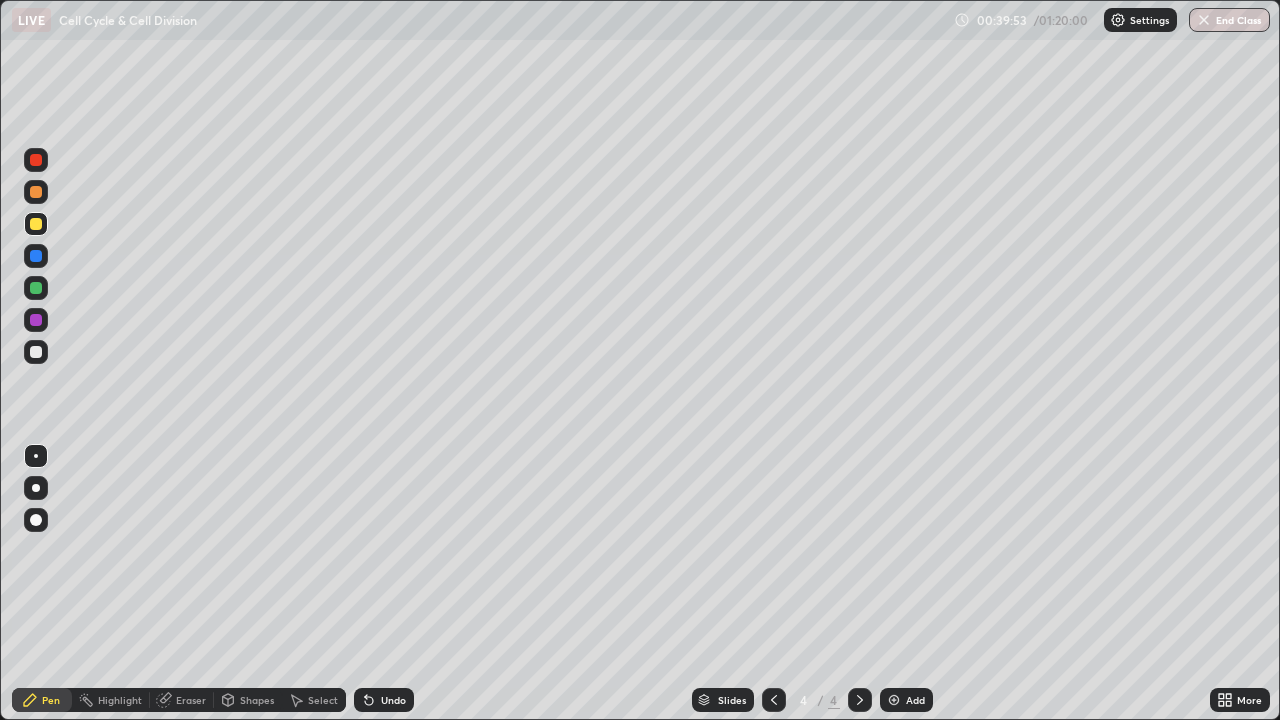 click at bounding box center (36, 320) 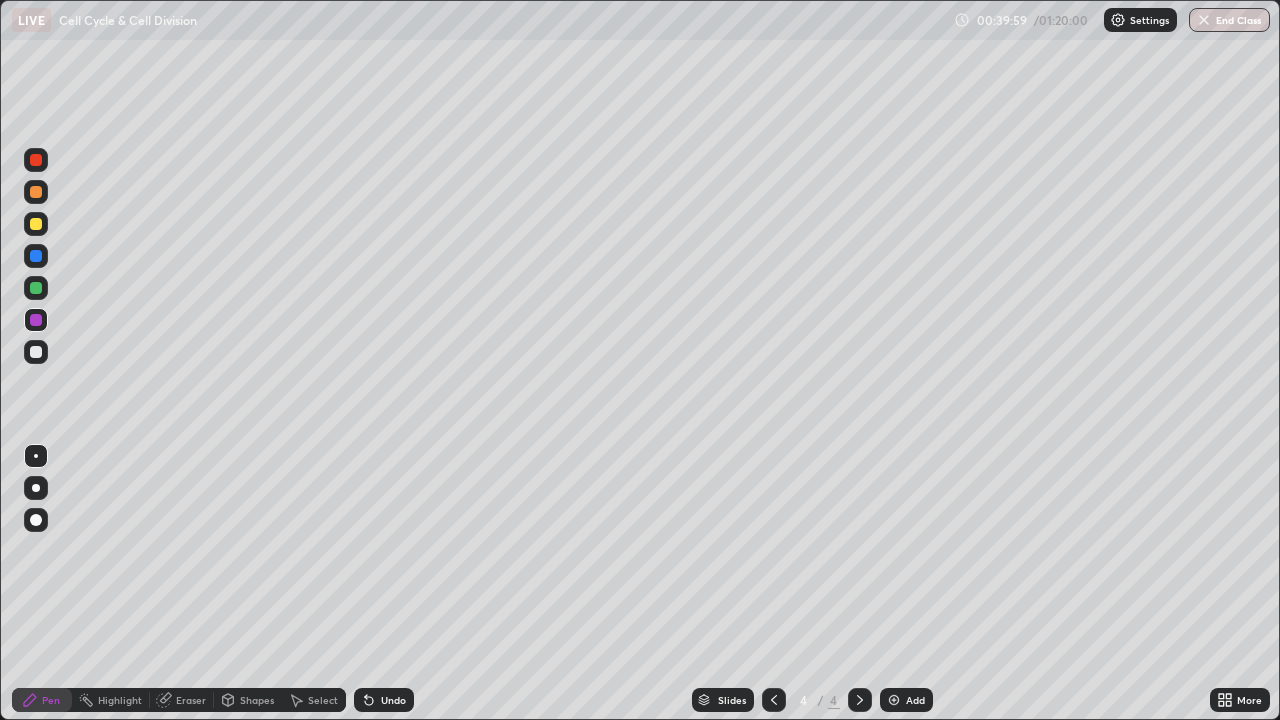 click on "Eraser" at bounding box center [191, 700] 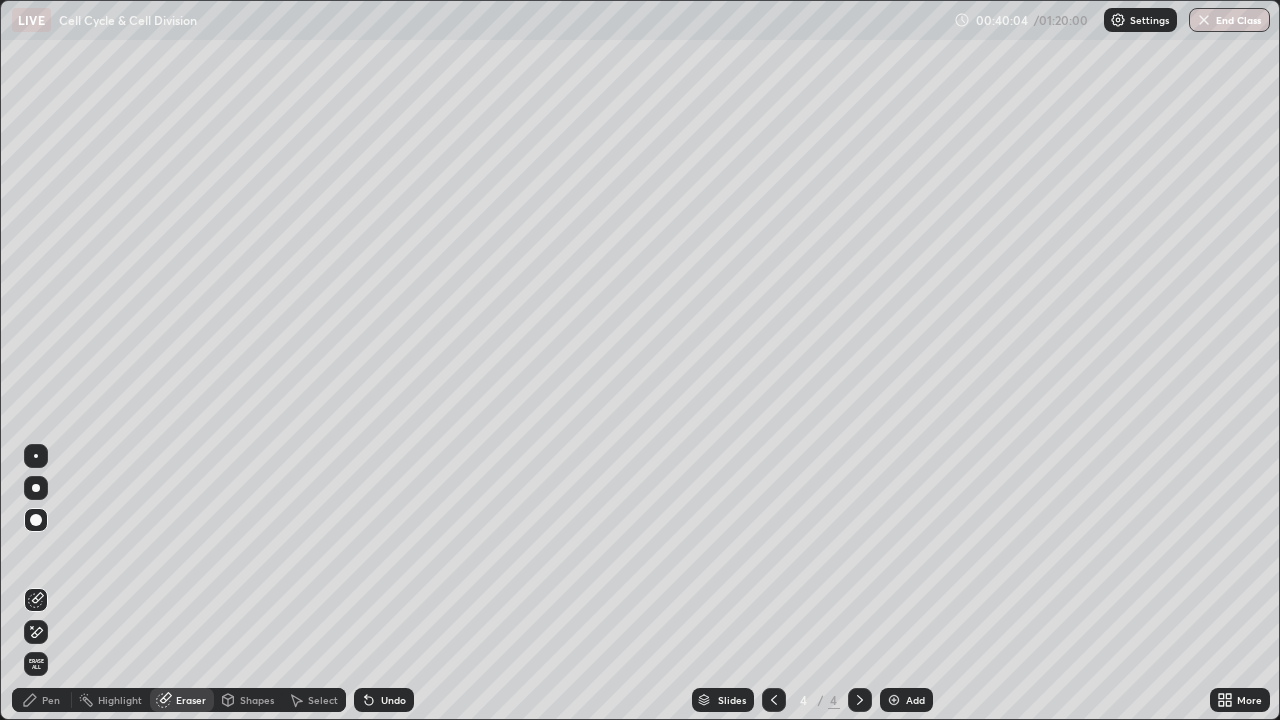 click on "Pen" at bounding box center [51, 700] 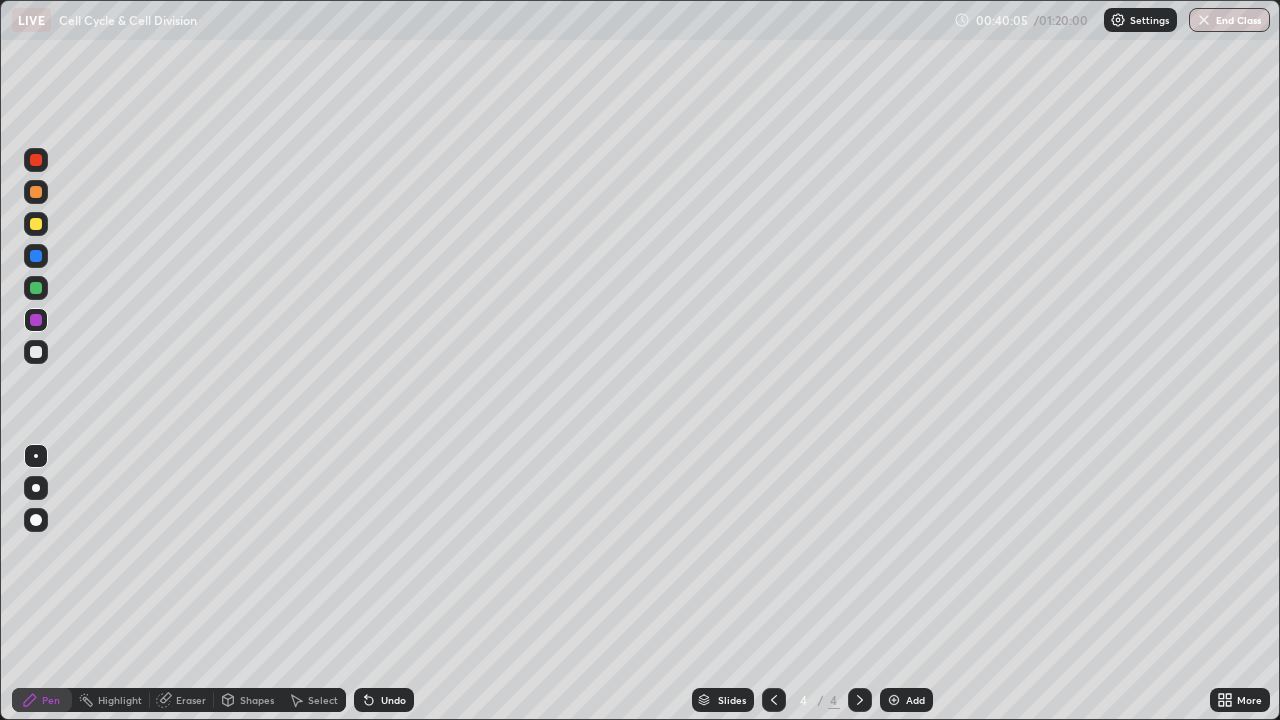 click at bounding box center [36, 352] 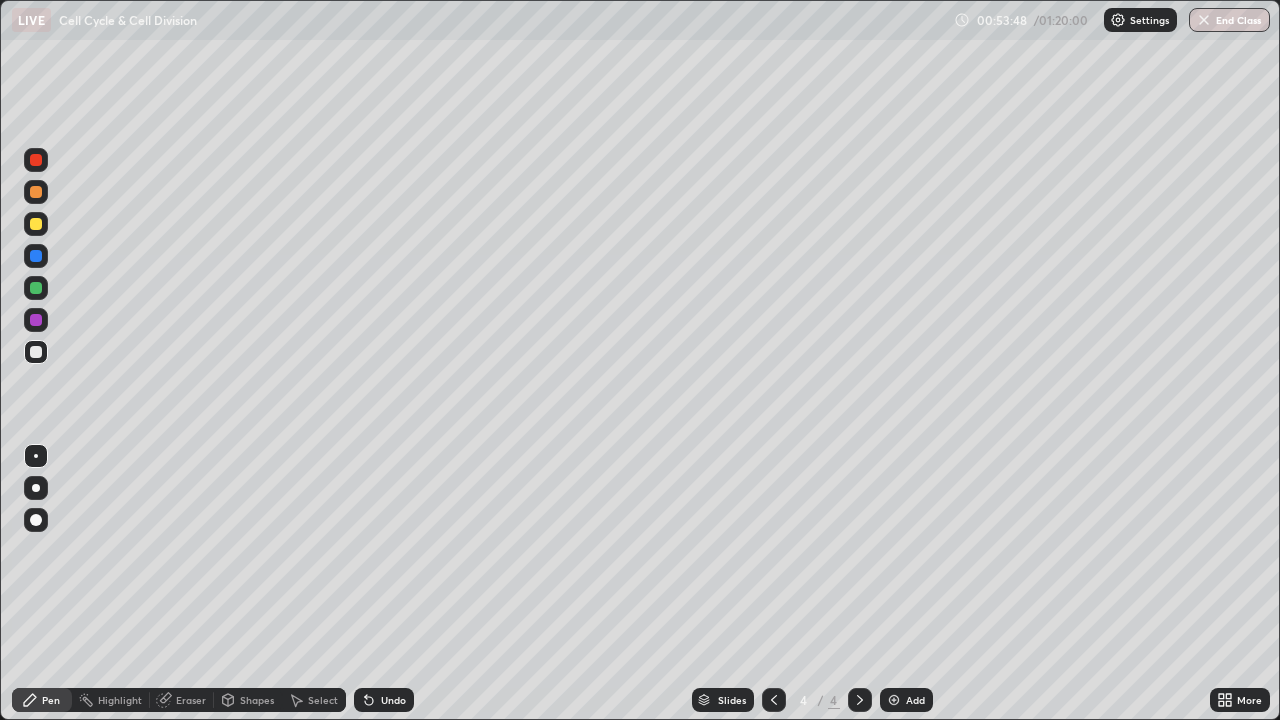 click at bounding box center (894, 700) 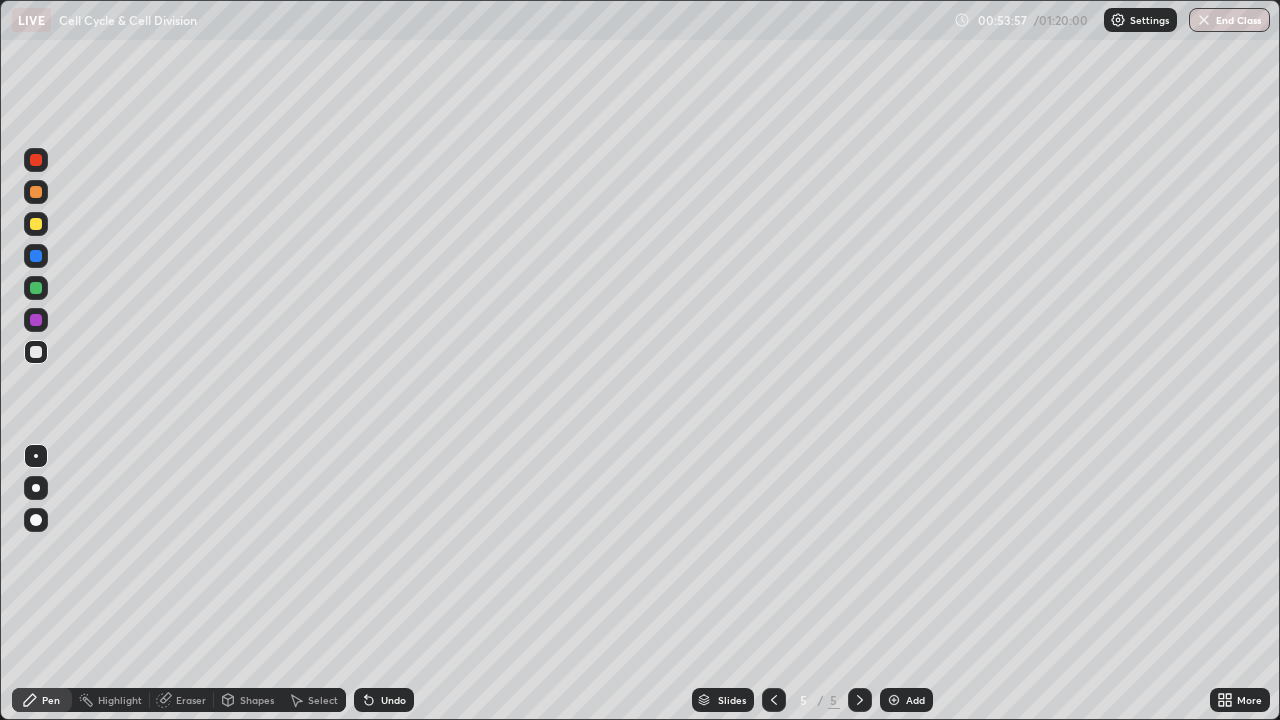 click at bounding box center (36, 320) 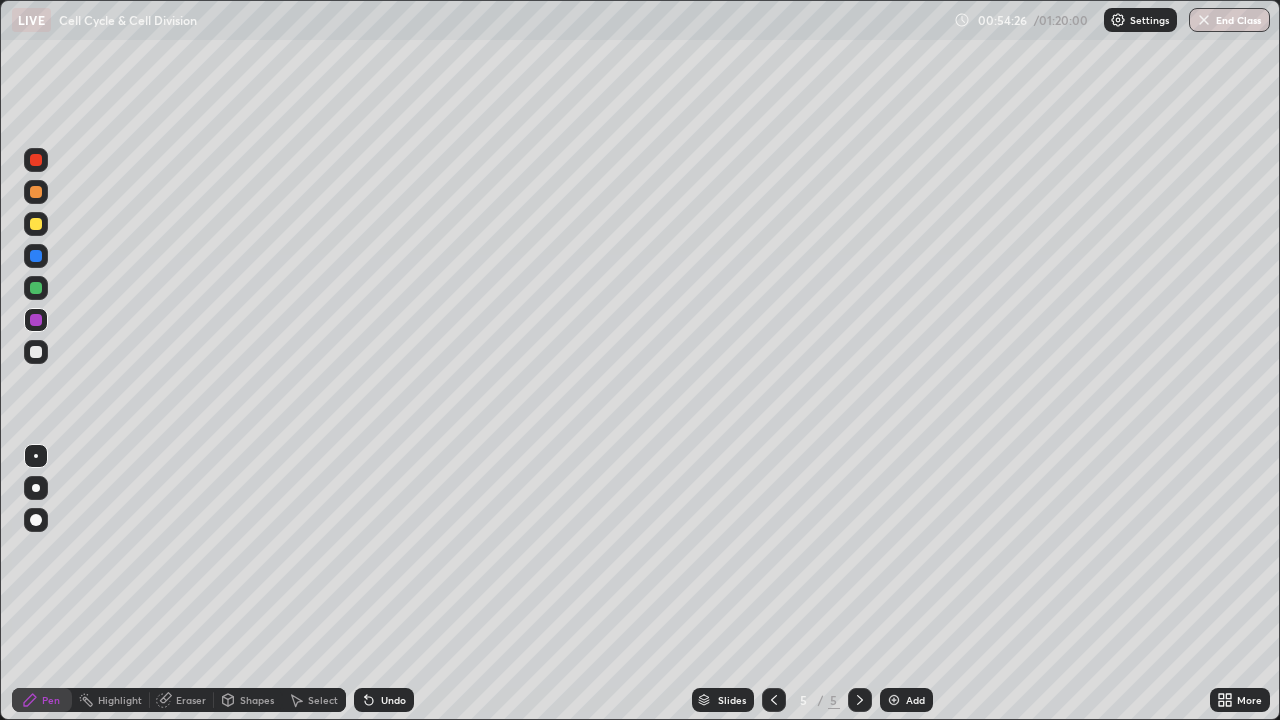 click at bounding box center (36, 352) 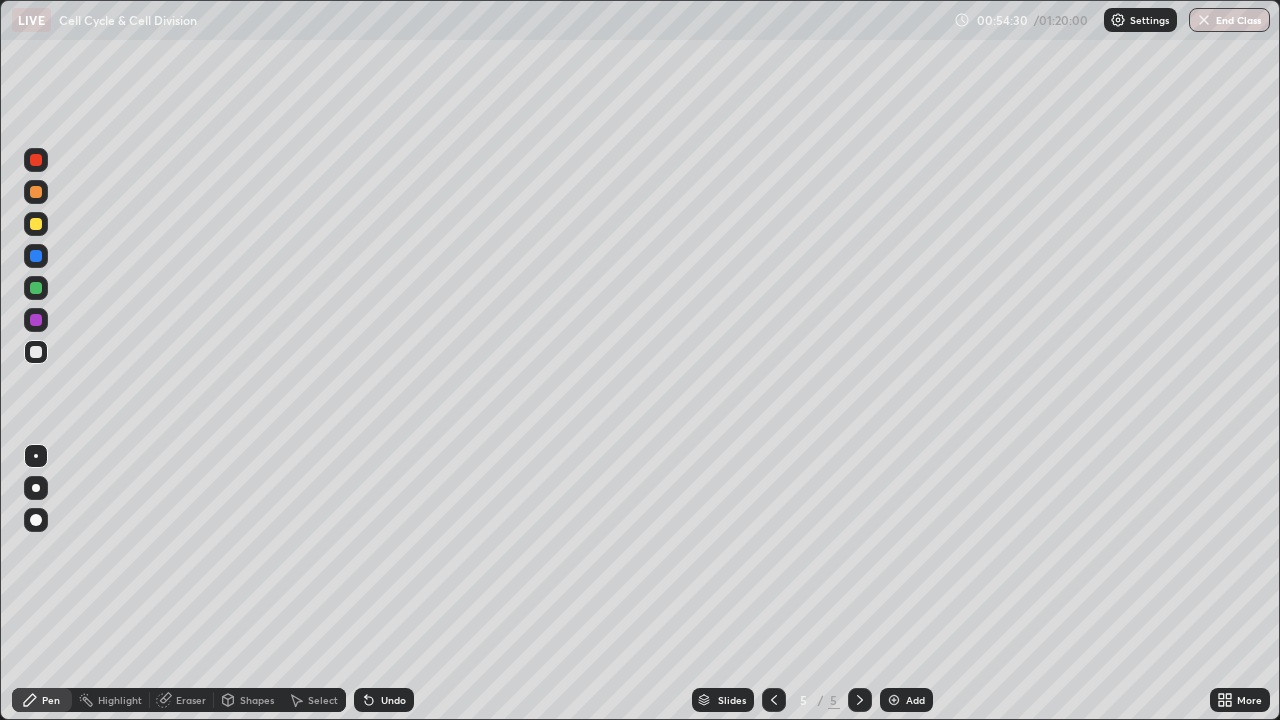 click at bounding box center [36, 320] 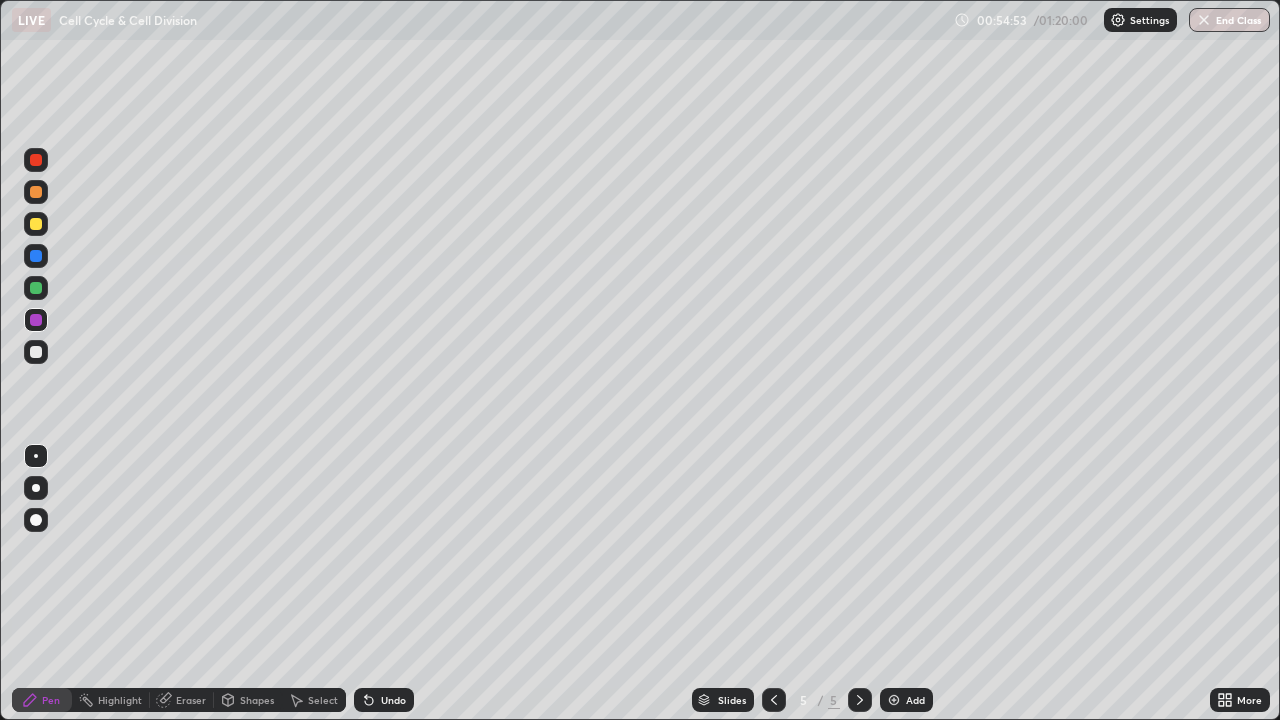 click at bounding box center [36, 352] 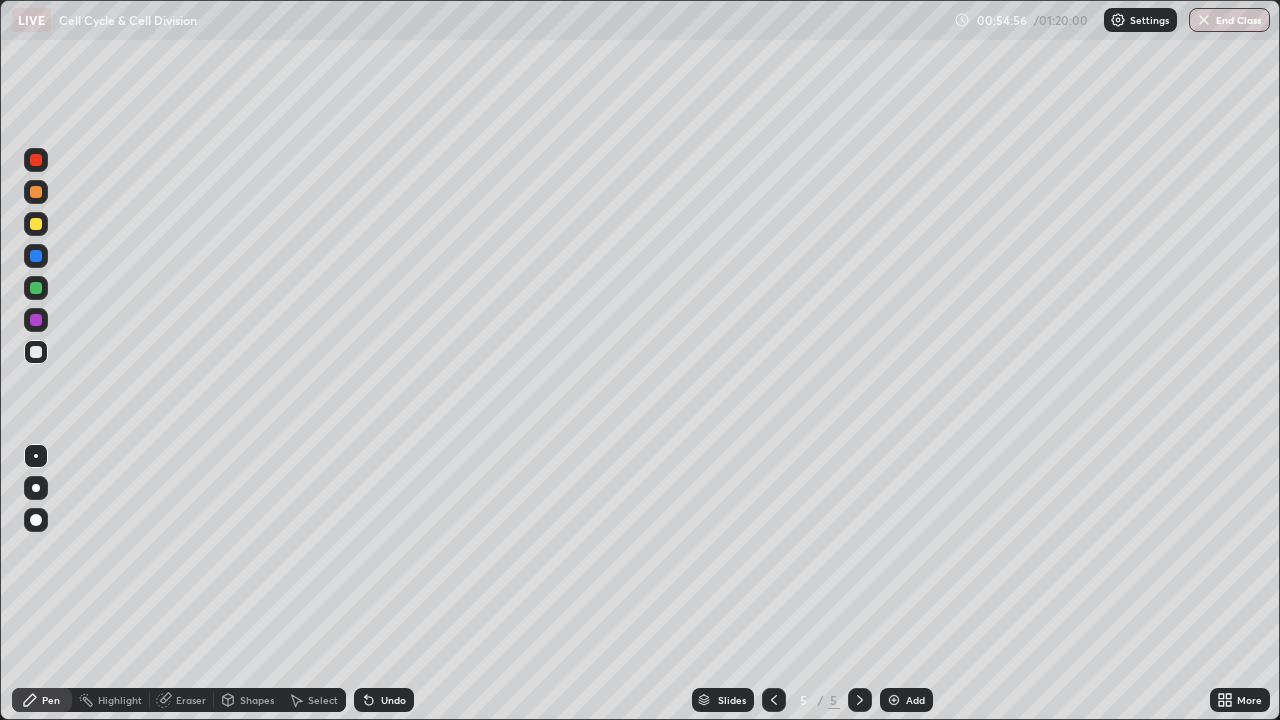 click at bounding box center (36, 320) 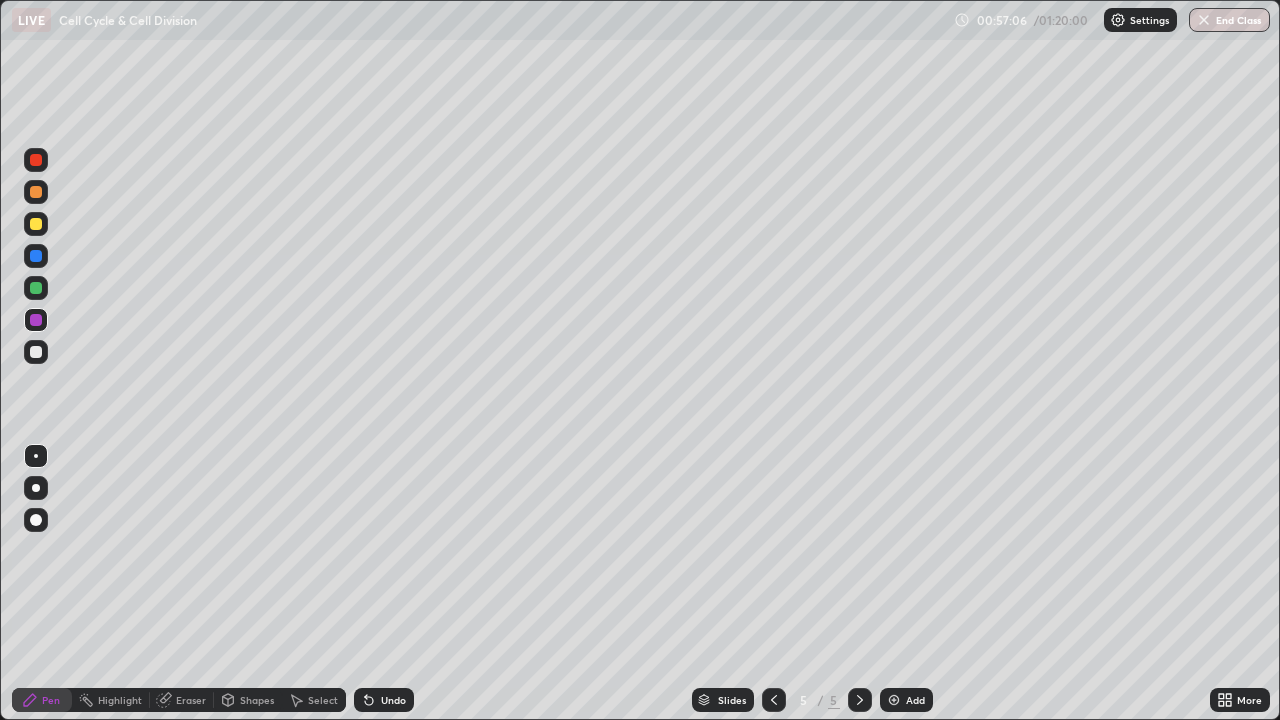click at bounding box center (36, 352) 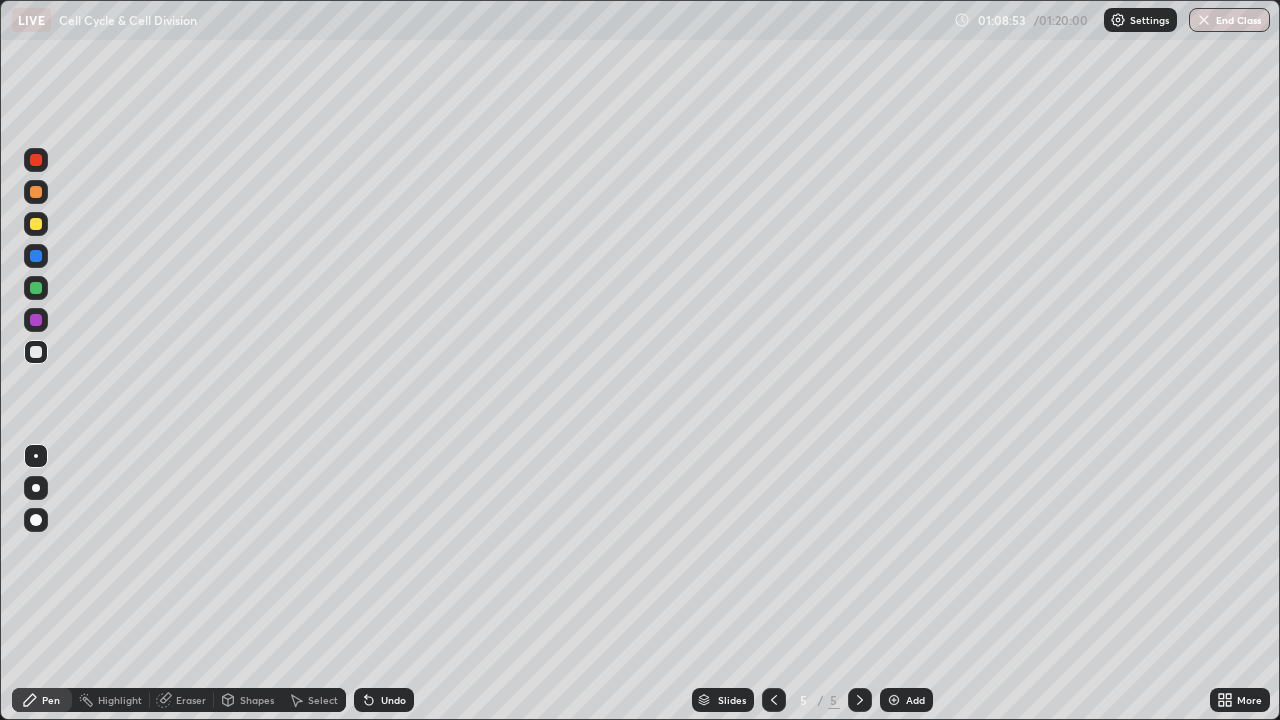 click at bounding box center [894, 700] 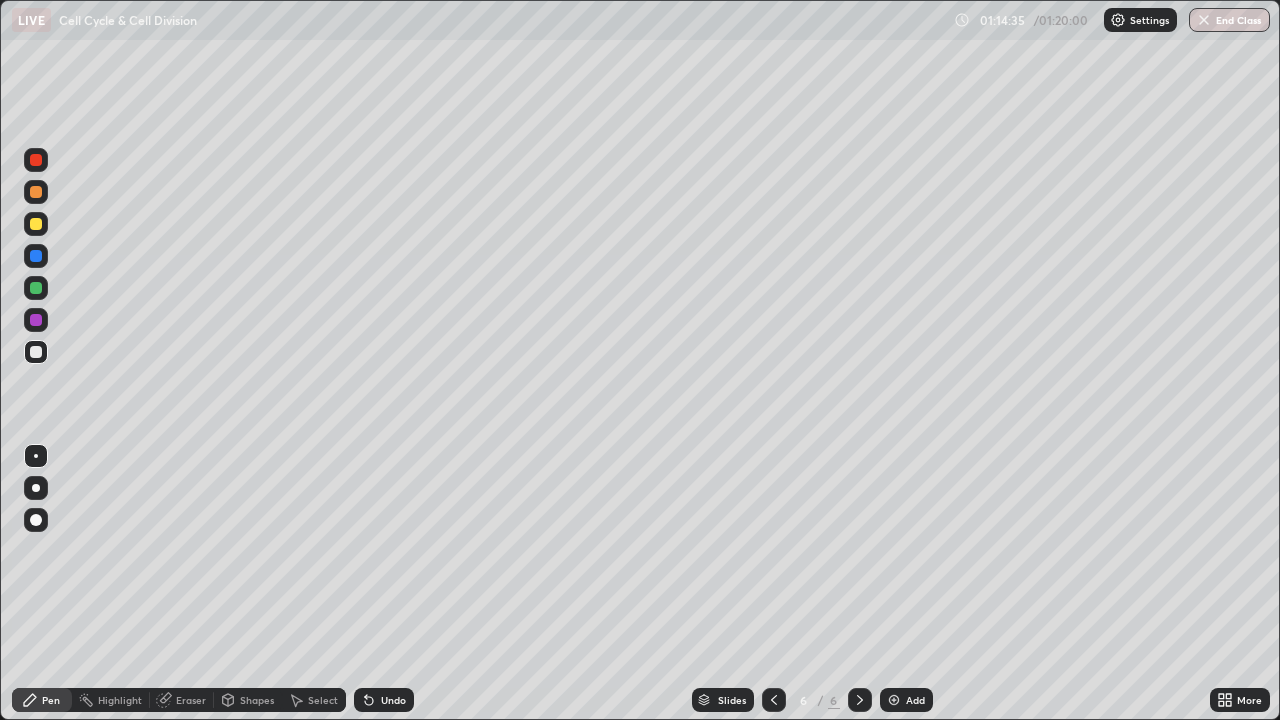 click on "End Class" at bounding box center [1229, 20] 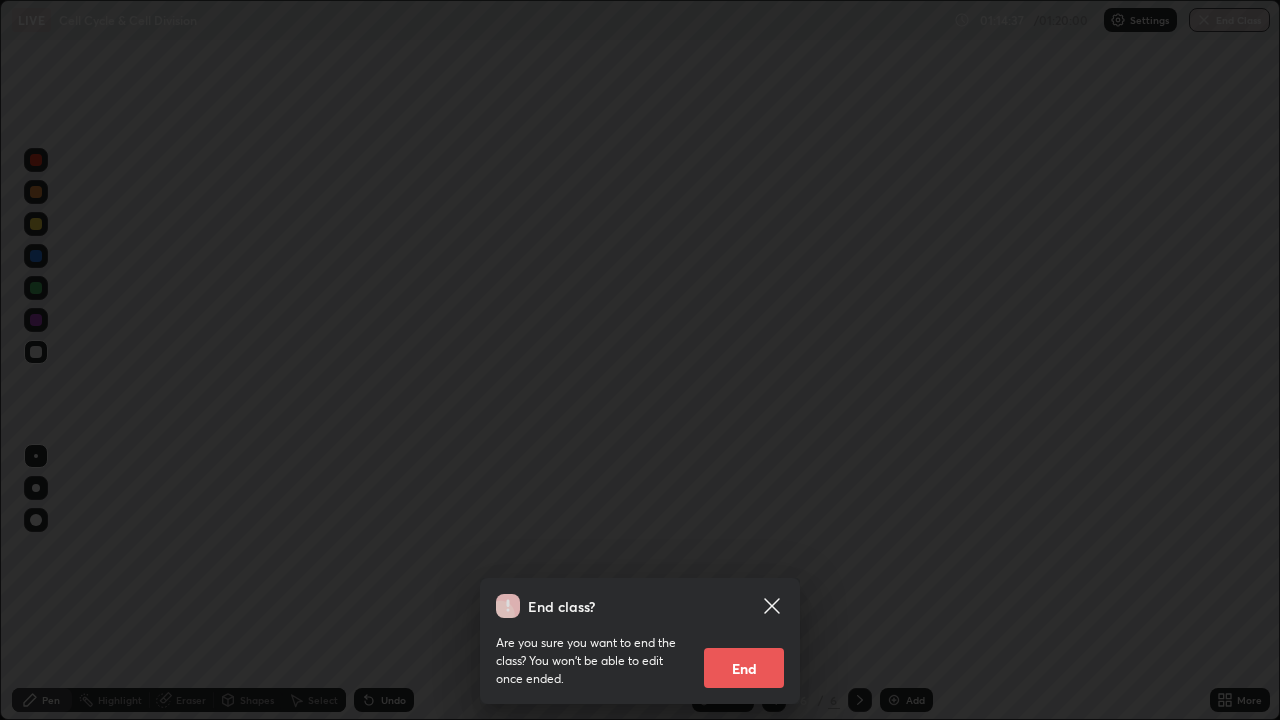 click on "End" at bounding box center (744, 668) 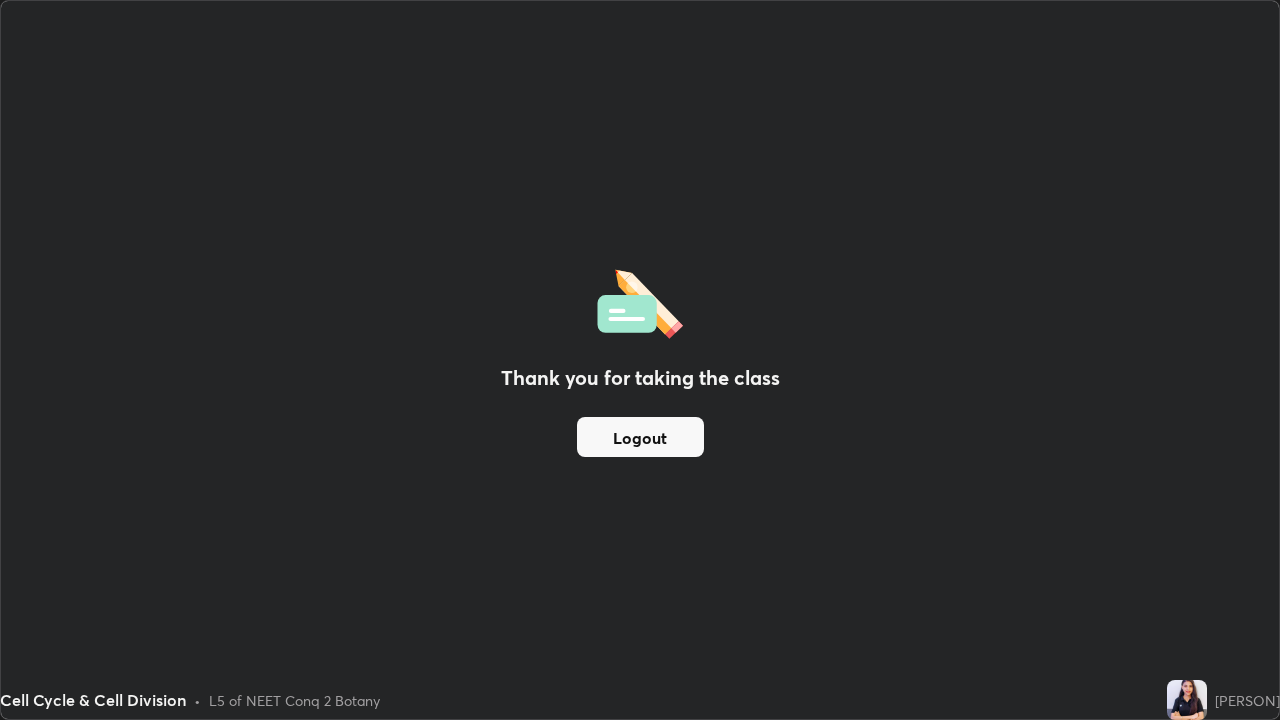 click on "Logout" at bounding box center (640, 437) 